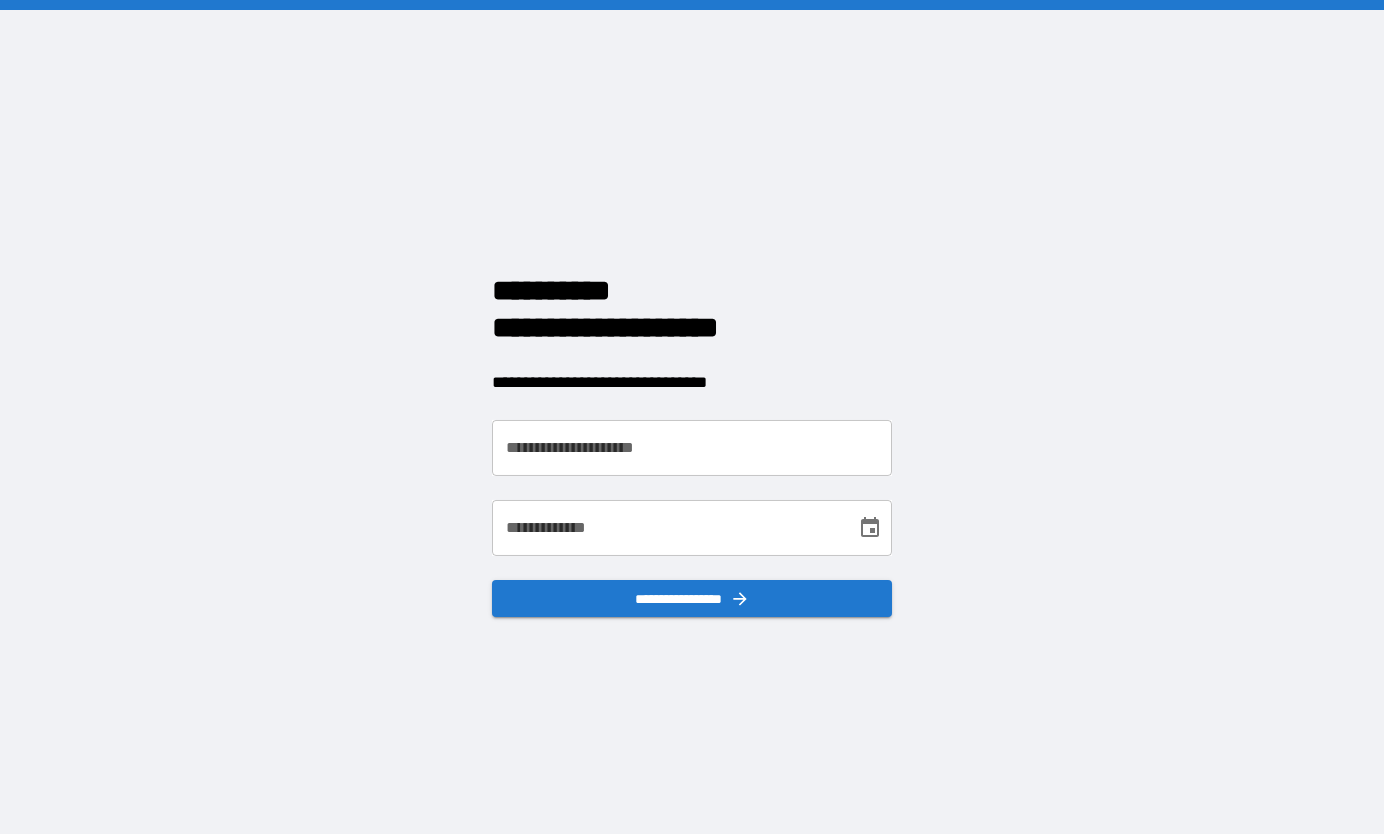 scroll, scrollTop: 0, scrollLeft: 0, axis: both 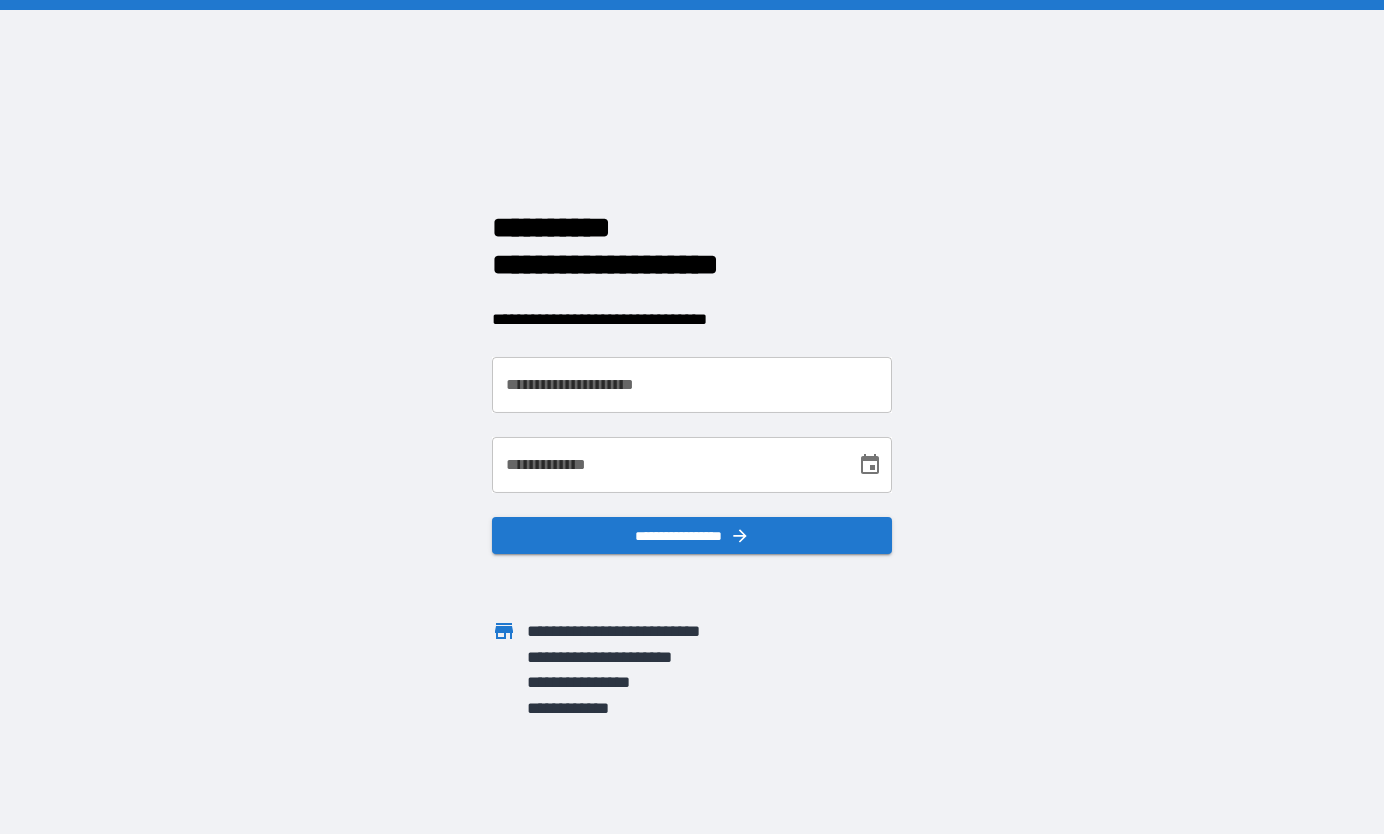 click on "**********" at bounding box center [692, 385] 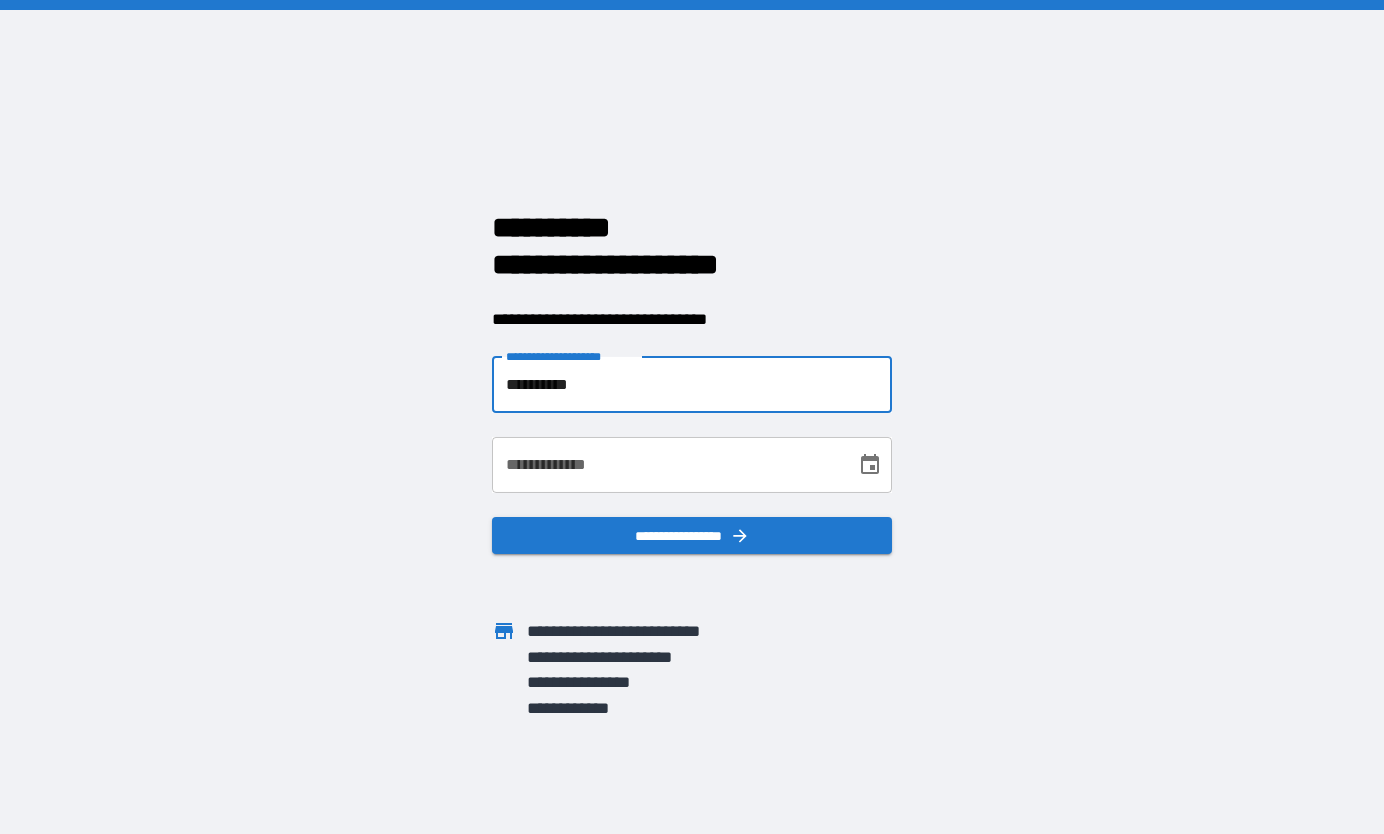 type on "**********" 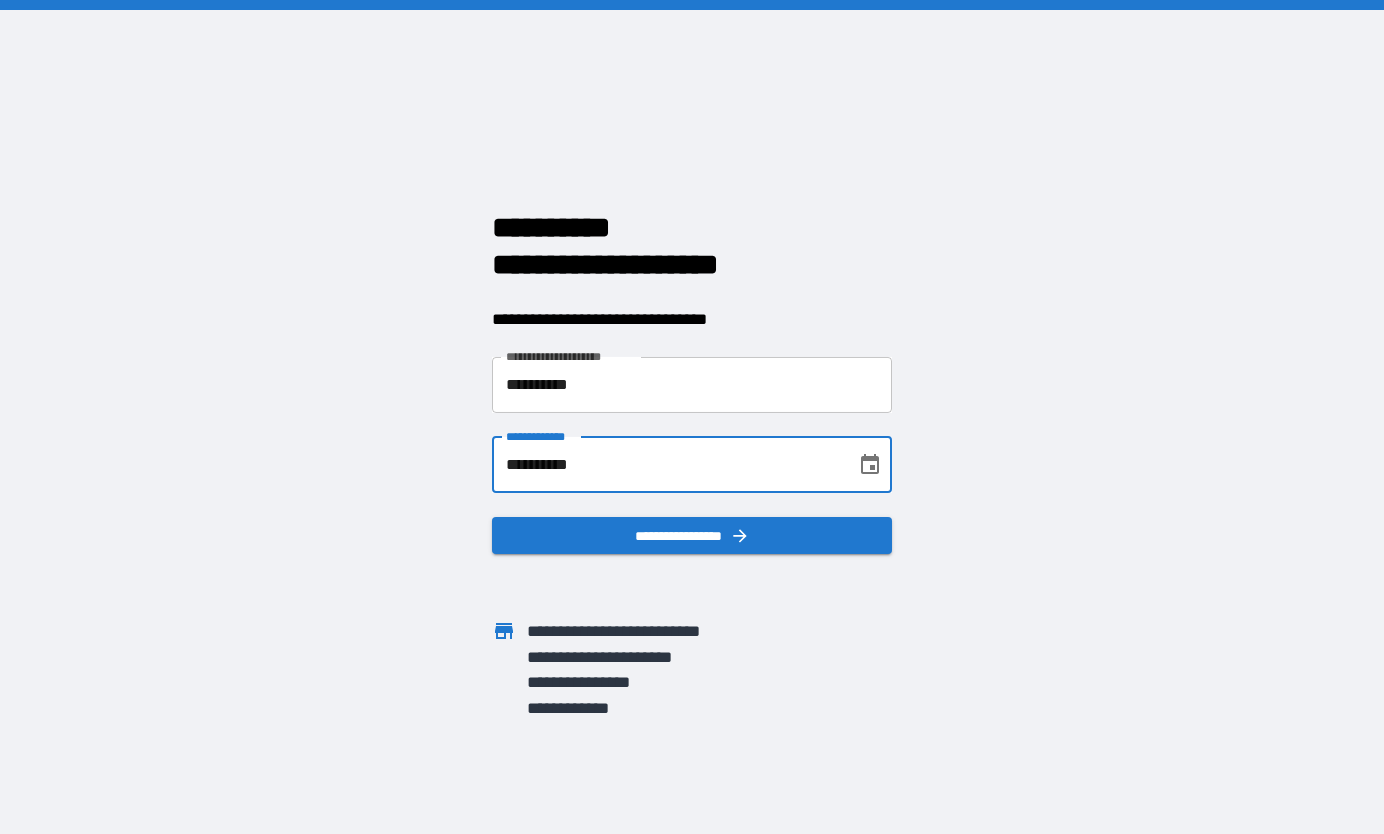 type on "**********" 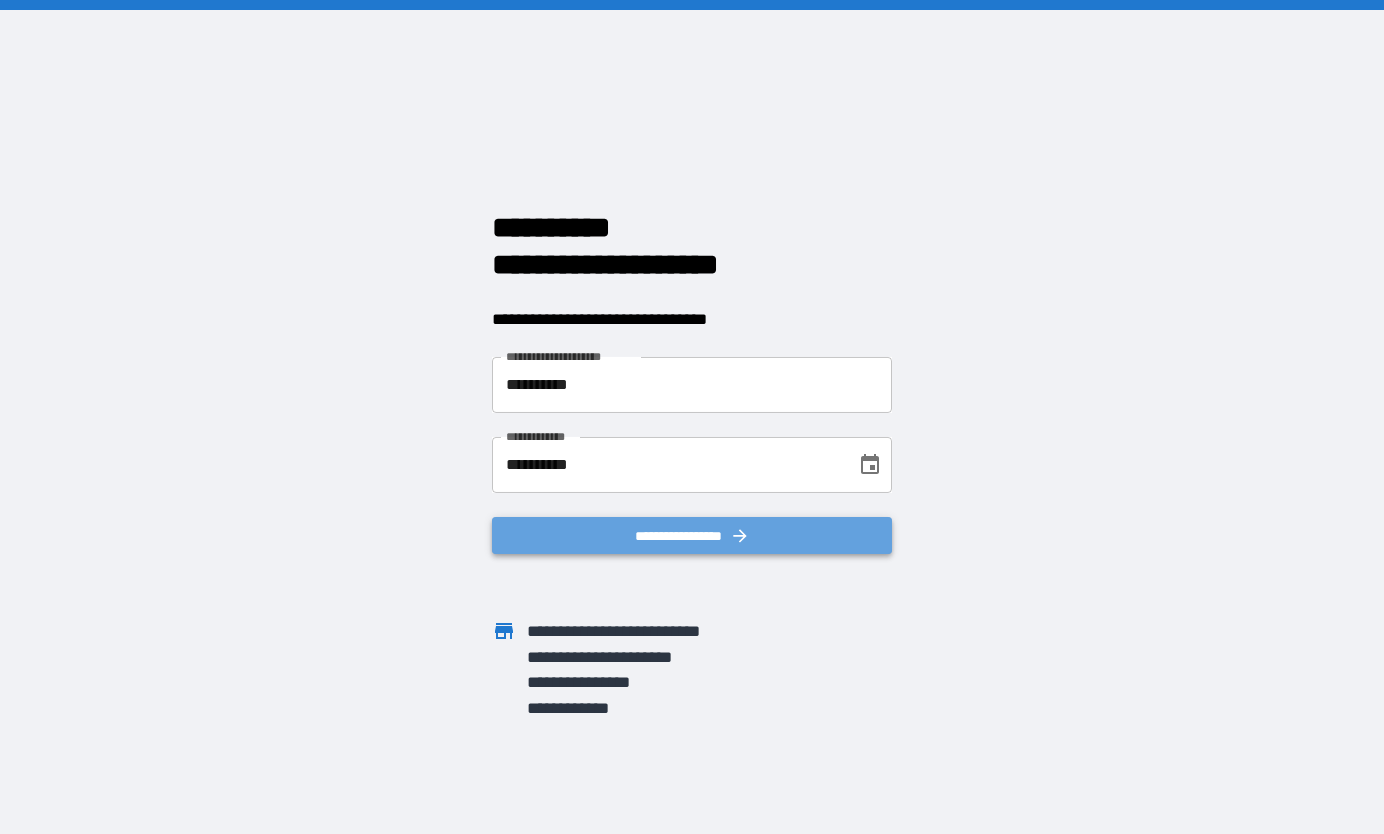 click on "**********" at bounding box center (692, 536) 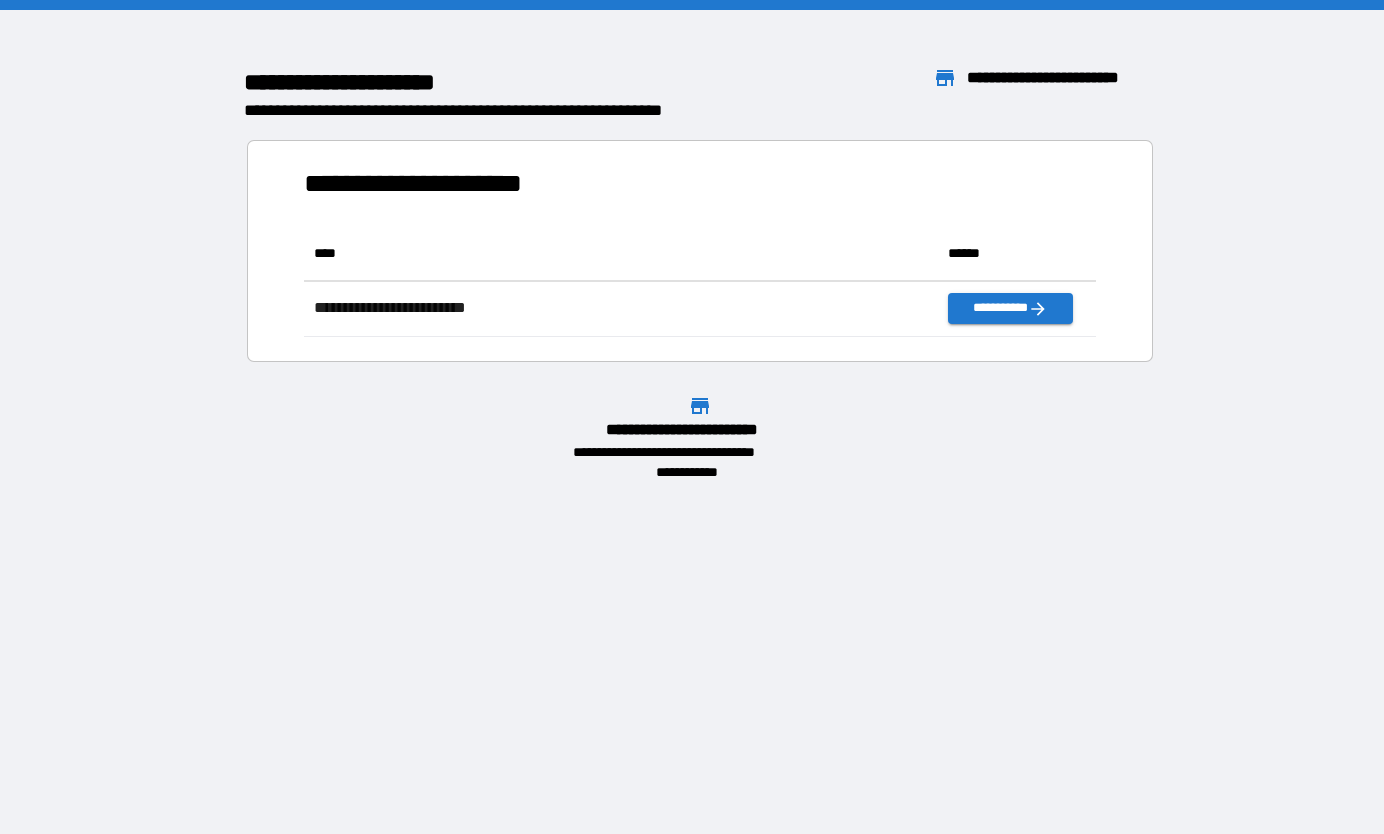 scroll, scrollTop: 1, scrollLeft: 1, axis: both 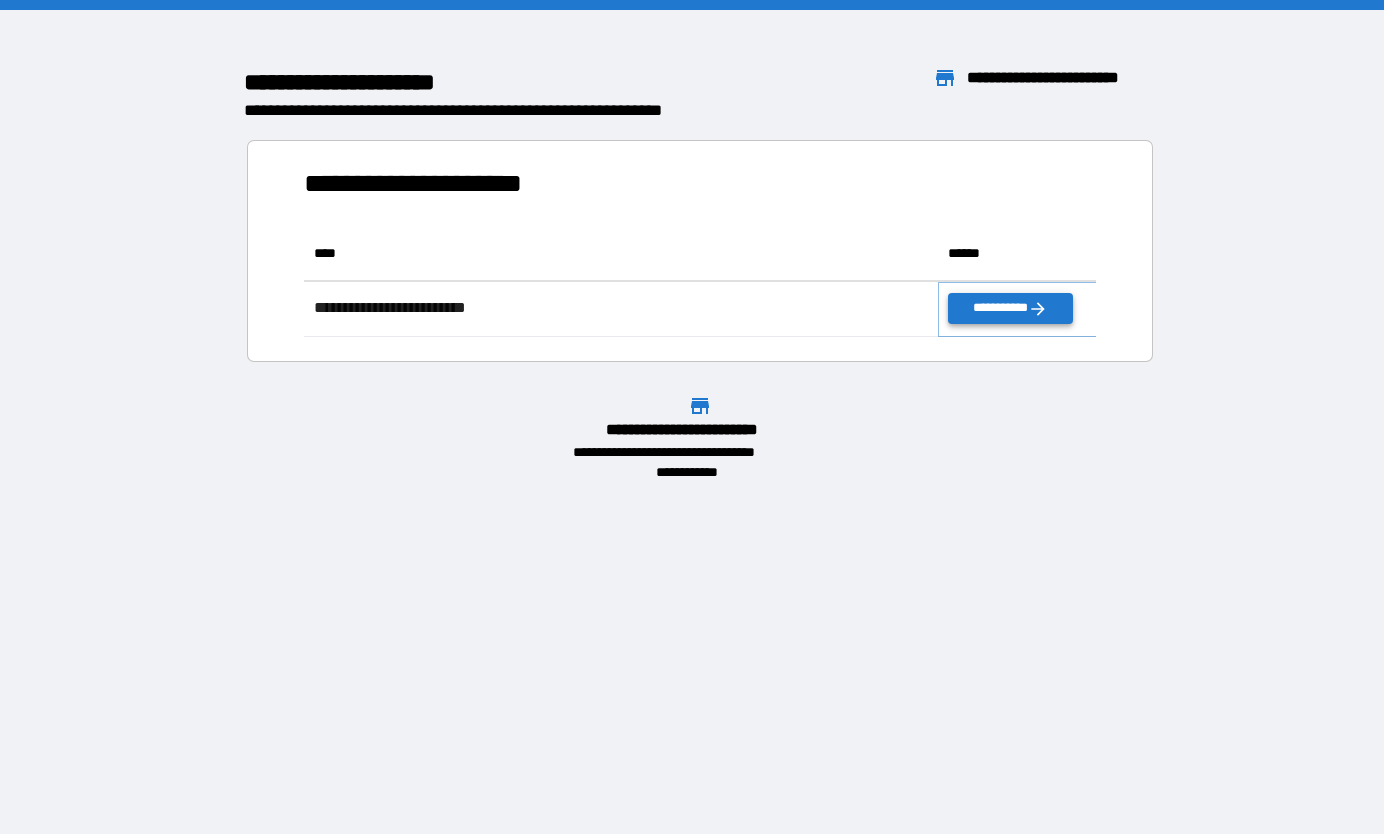 click on "**********" at bounding box center [1010, 308] 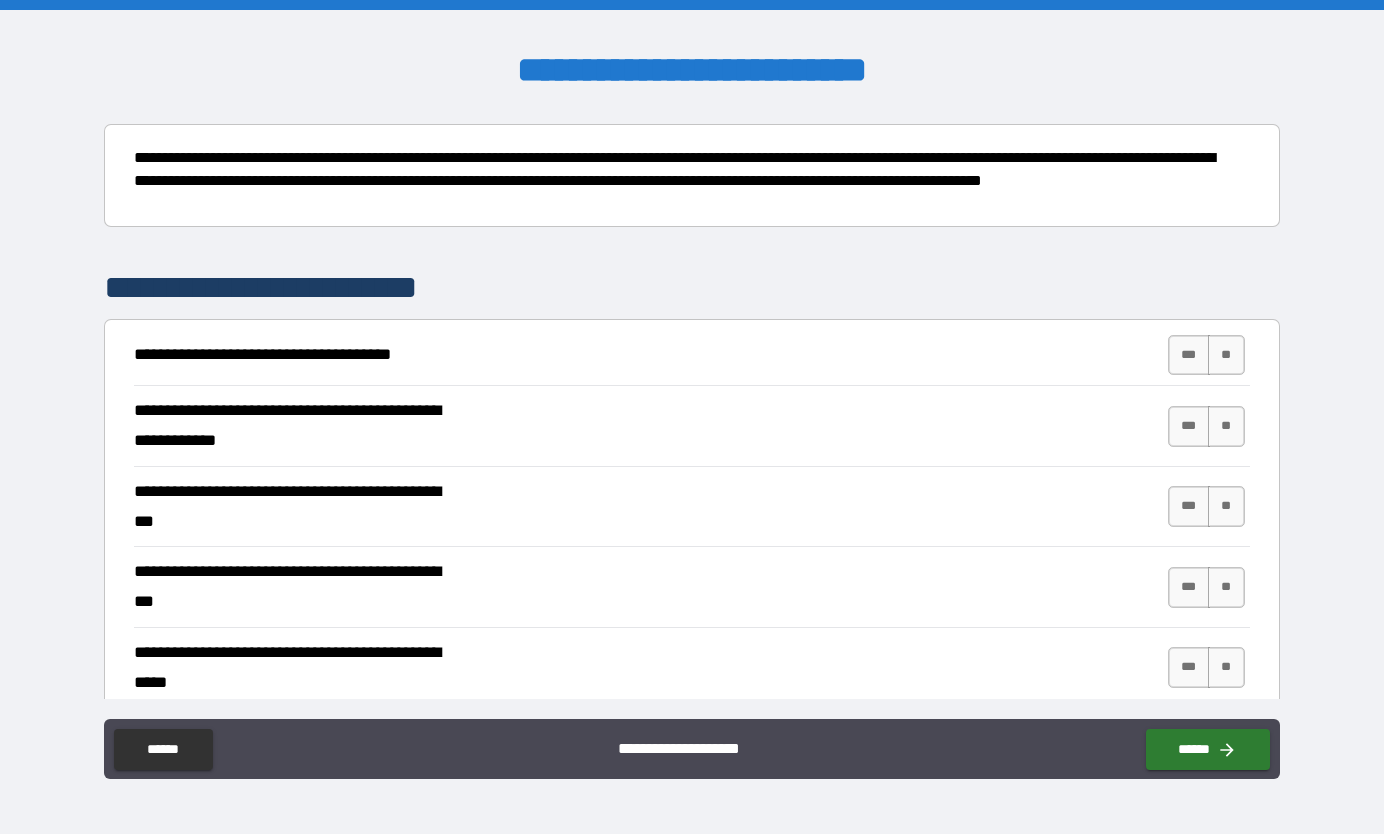 scroll, scrollTop: 219, scrollLeft: 0, axis: vertical 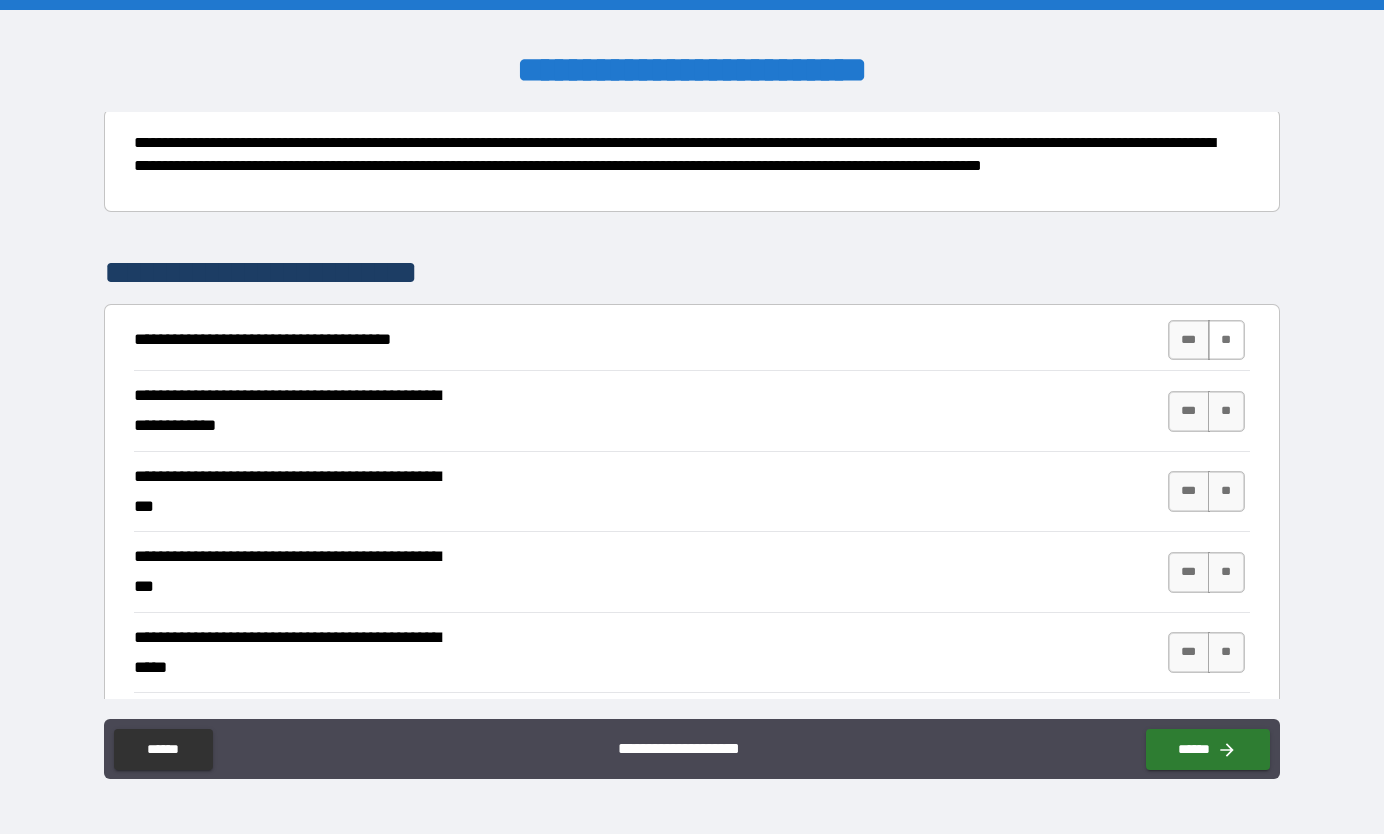 click on "**" at bounding box center (1226, 340) 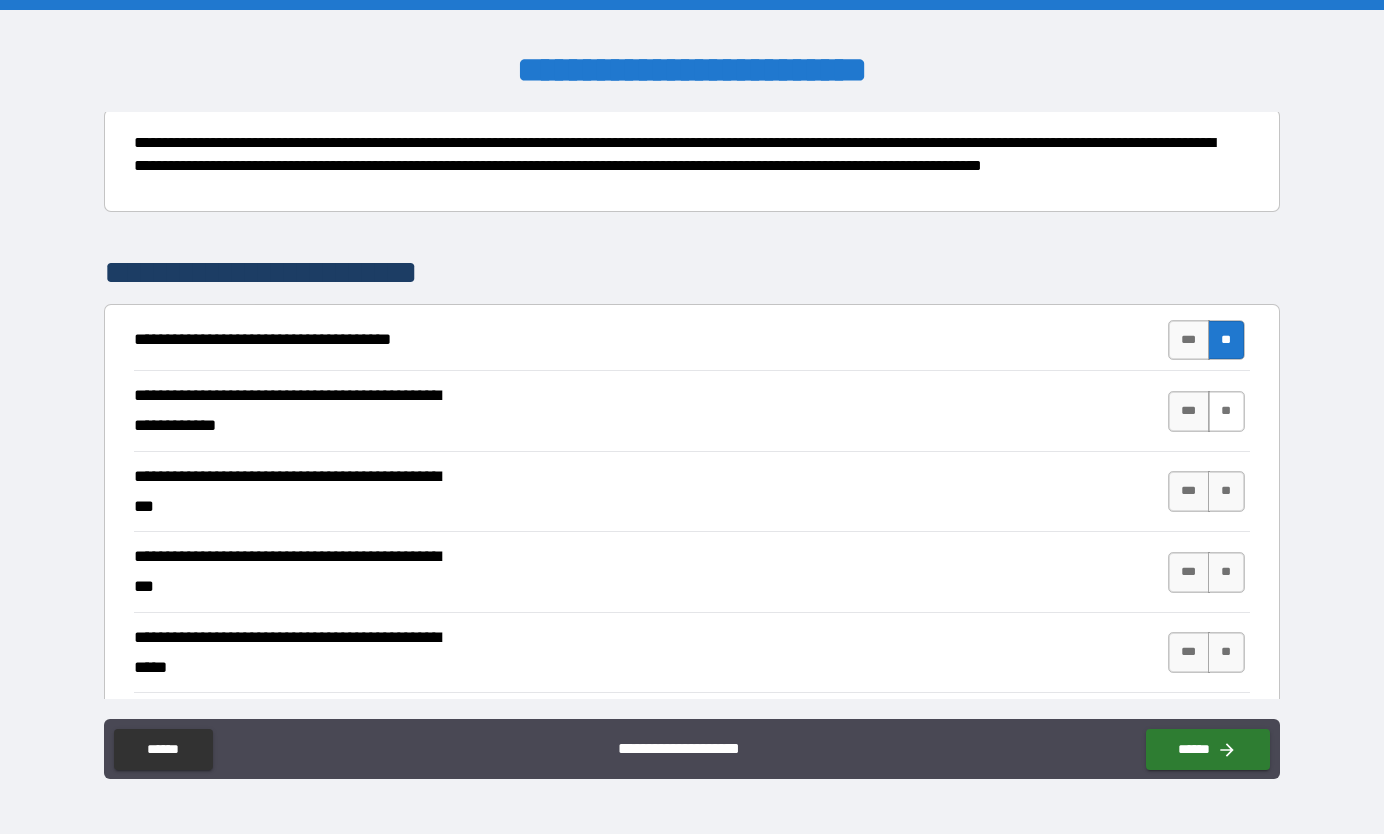 click on "**" at bounding box center (1226, 411) 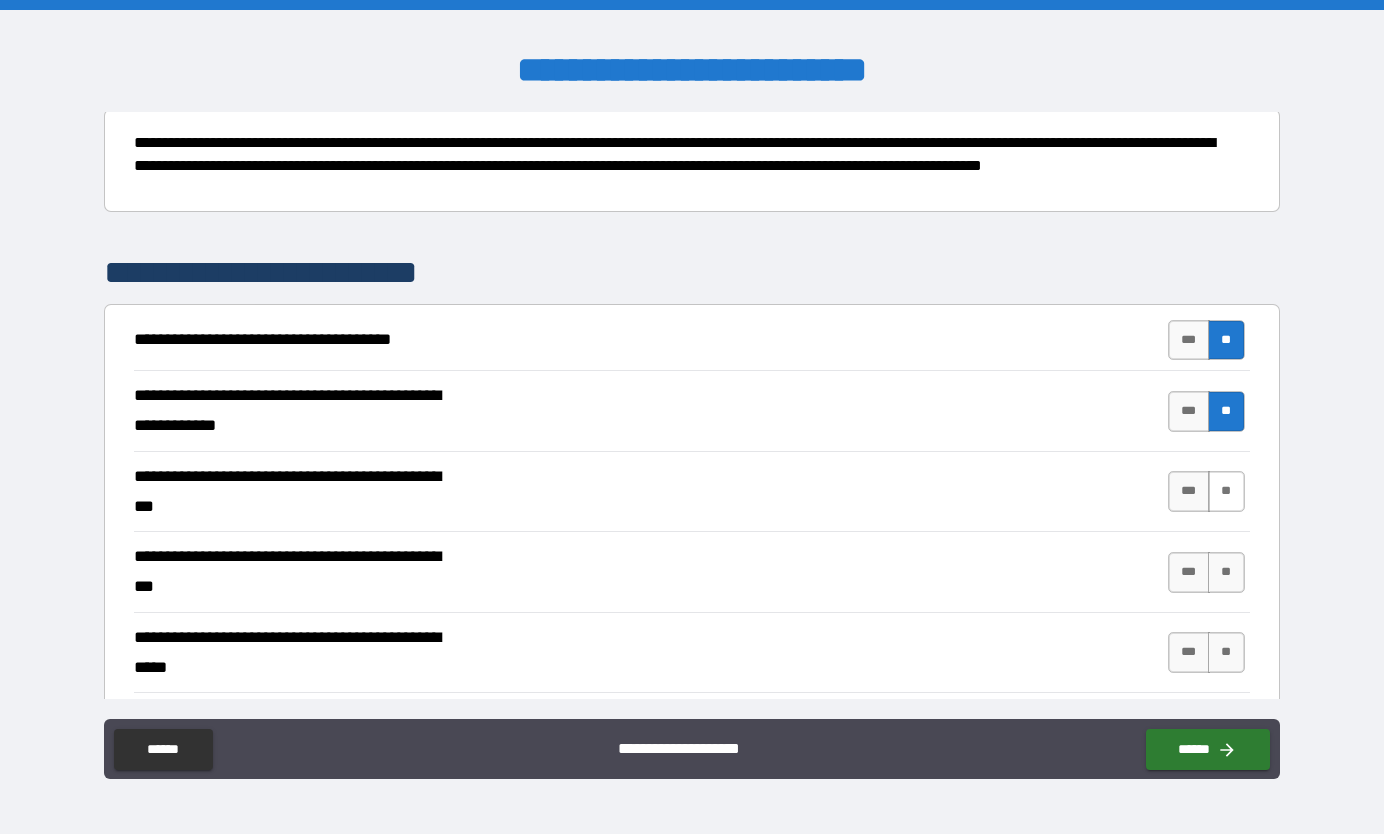 click on "**" at bounding box center [1226, 491] 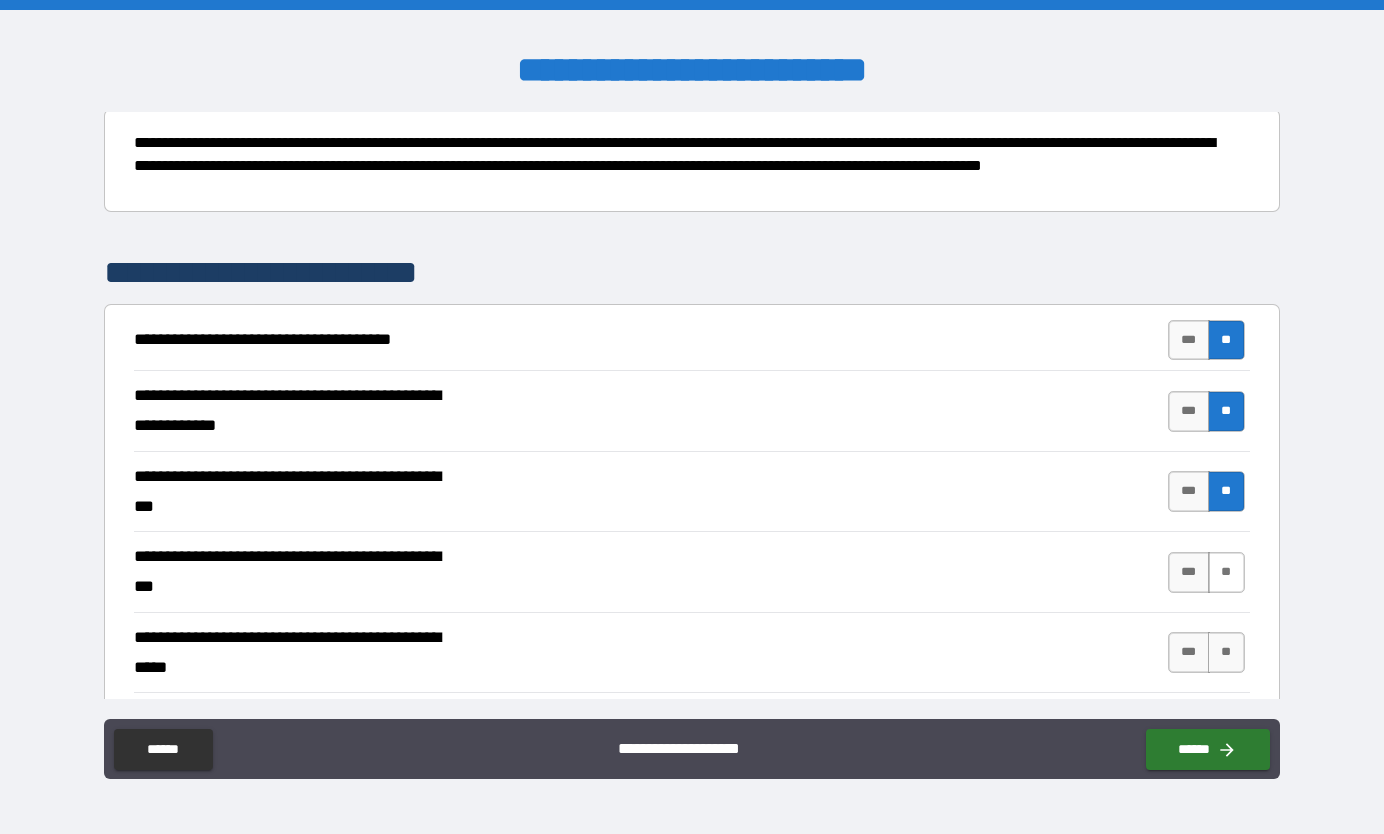 click on "**" at bounding box center [1226, 572] 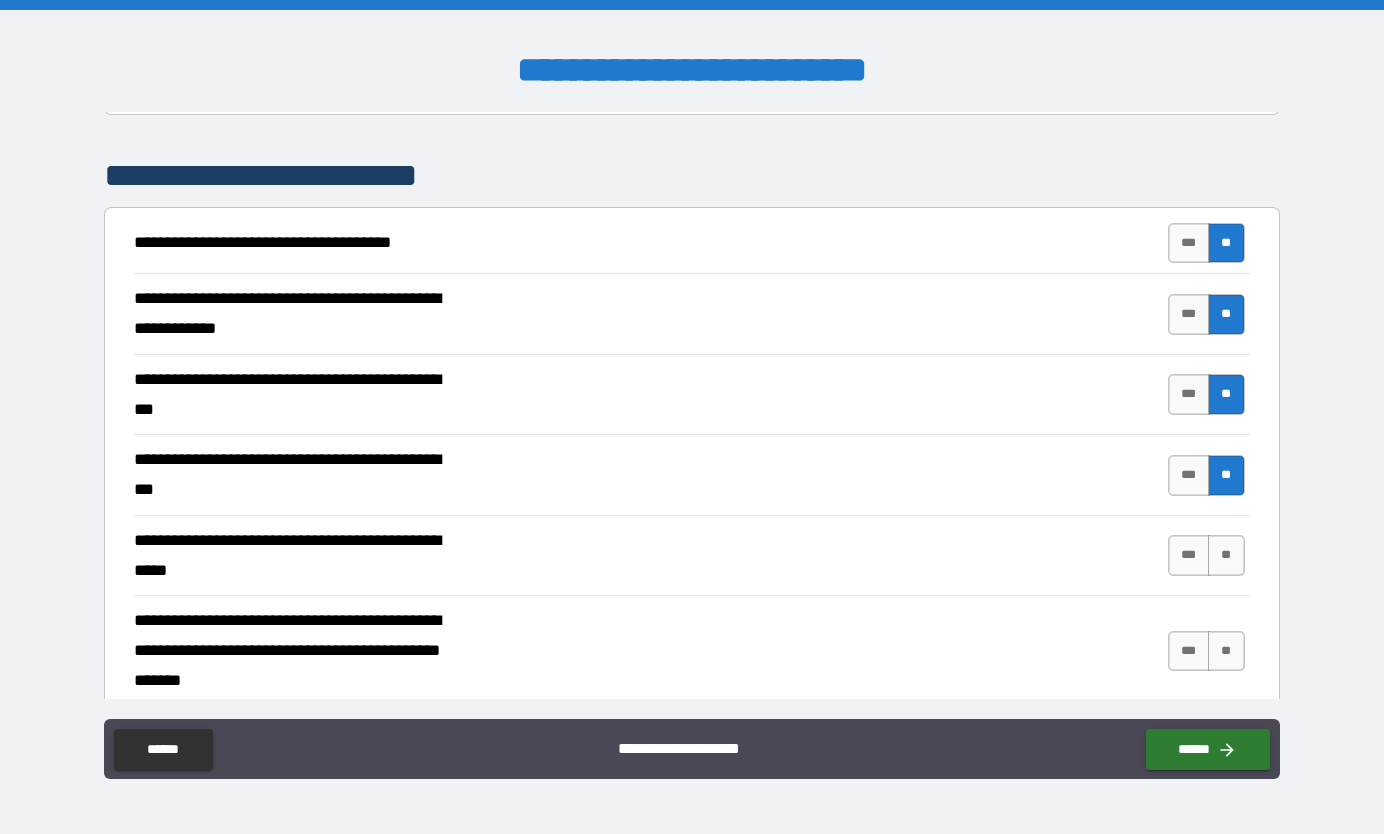 scroll, scrollTop: 330, scrollLeft: 0, axis: vertical 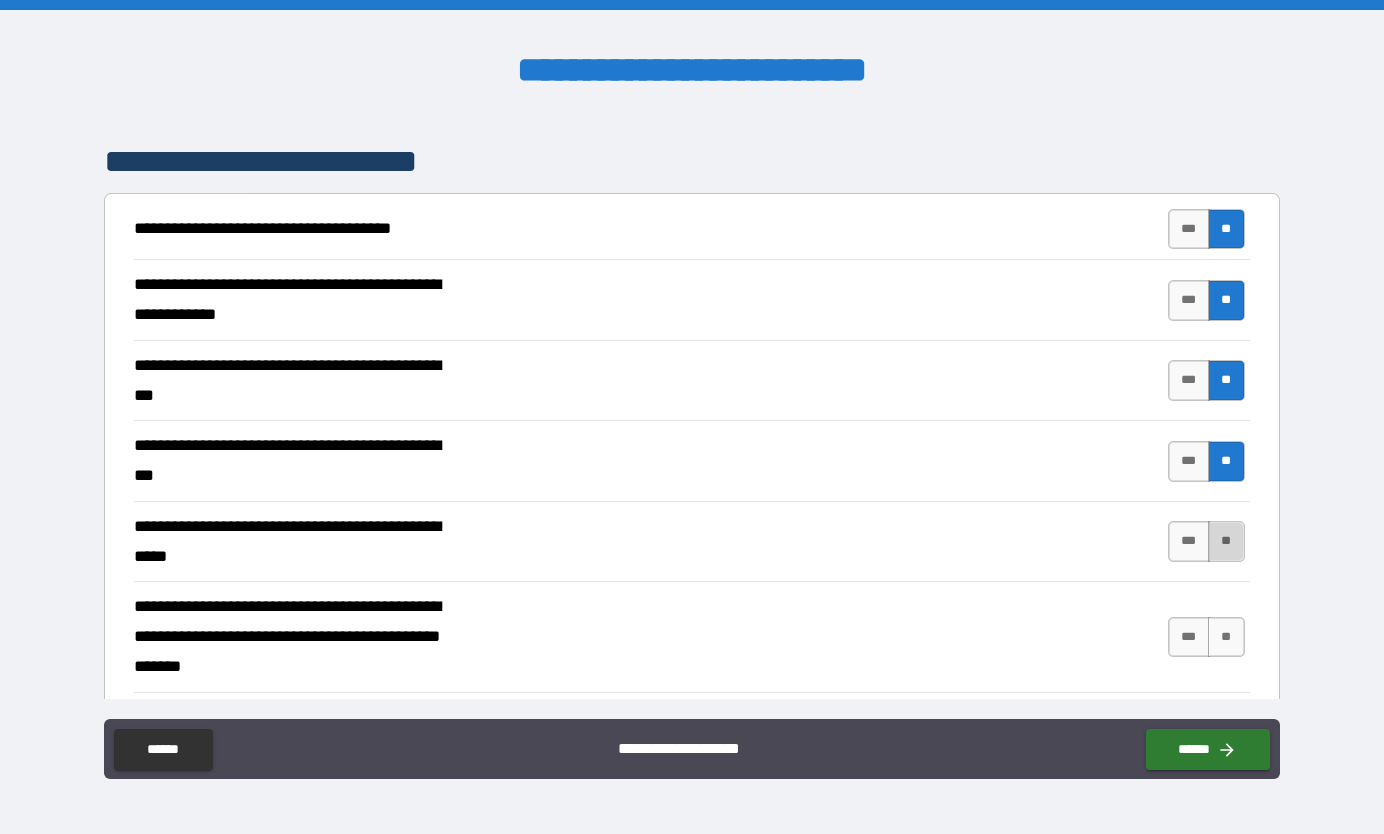click on "**" at bounding box center (1226, 541) 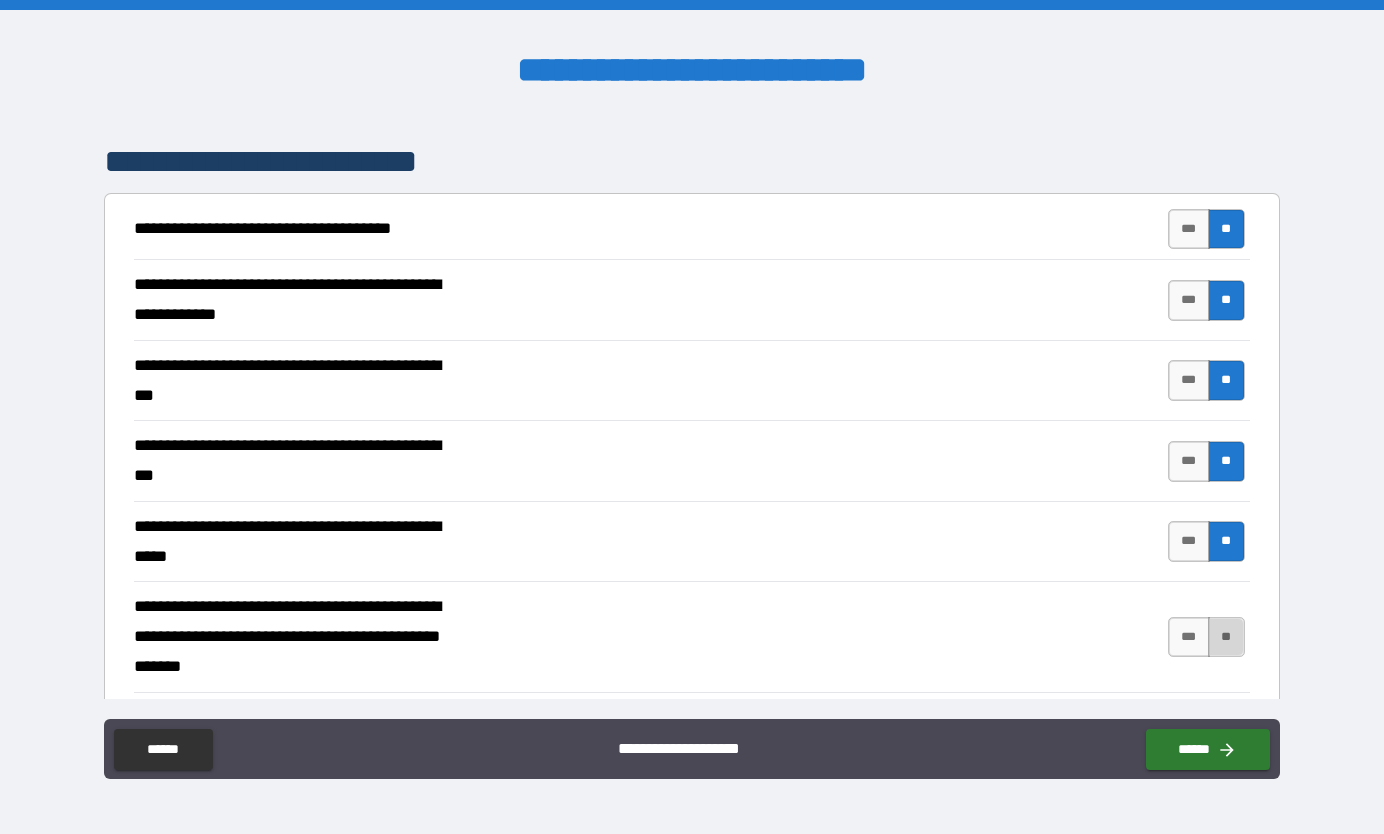click on "**" at bounding box center [1226, 637] 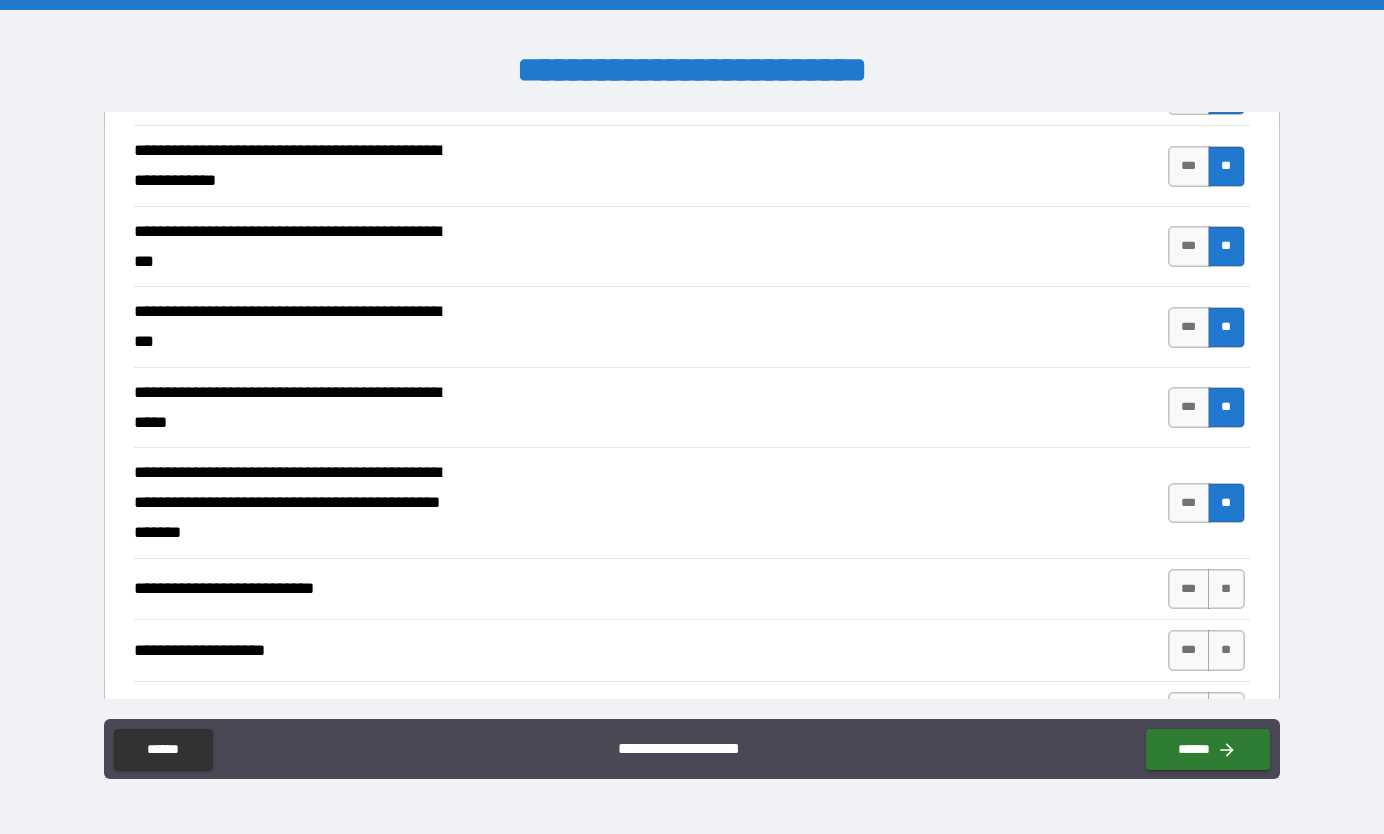 scroll, scrollTop: 479, scrollLeft: 0, axis: vertical 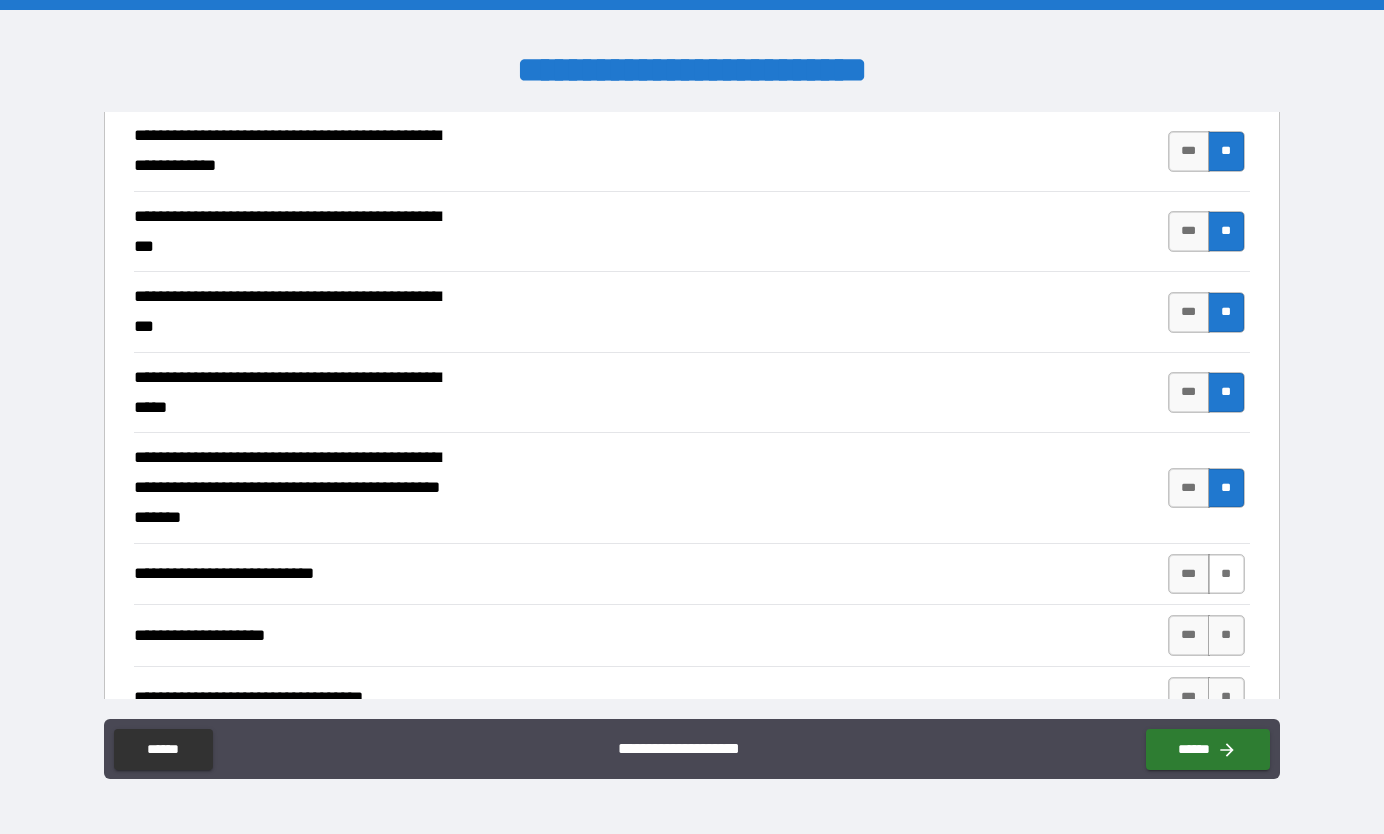 click on "**" at bounding box center [1226, 574] 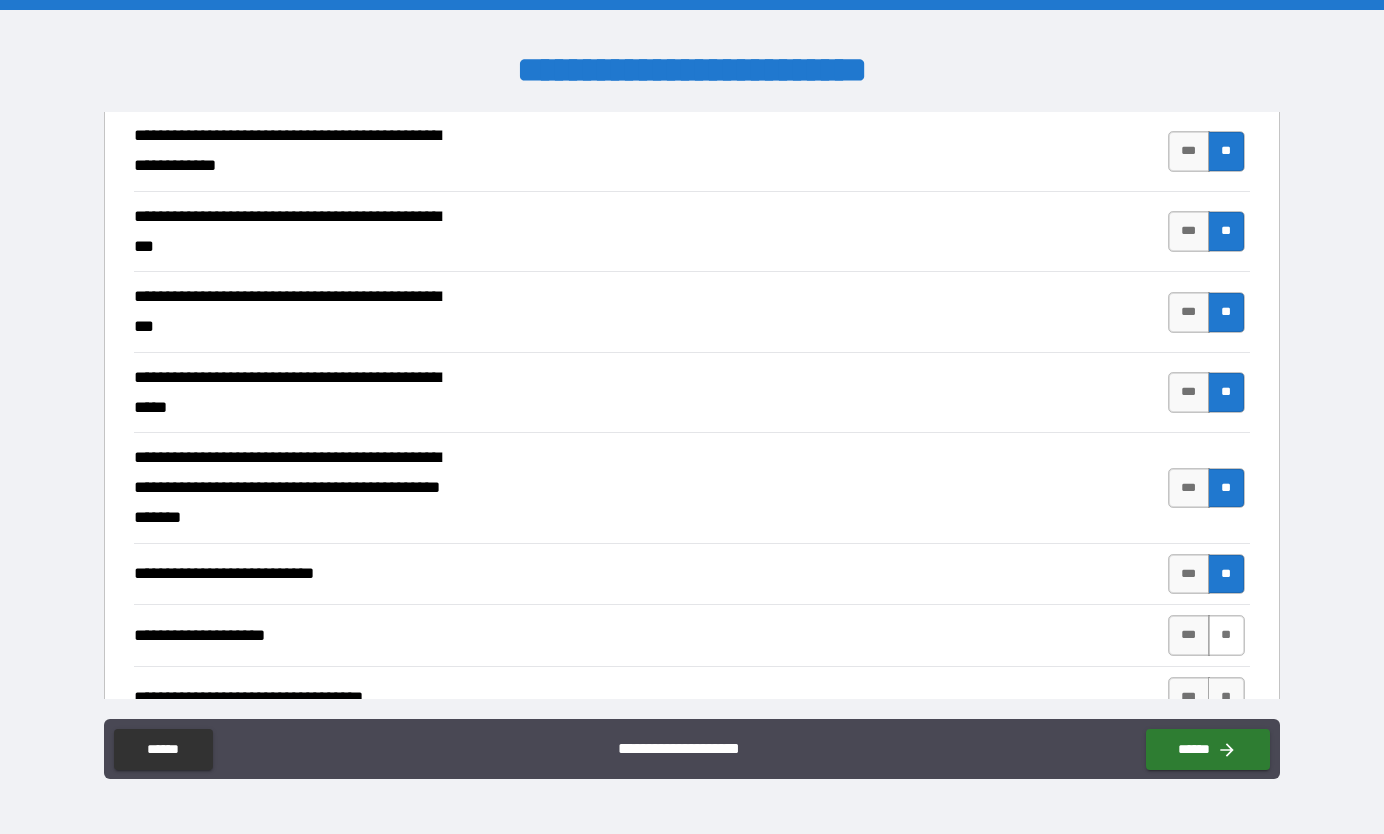 click on "**" at bounding box center [1226, 635] 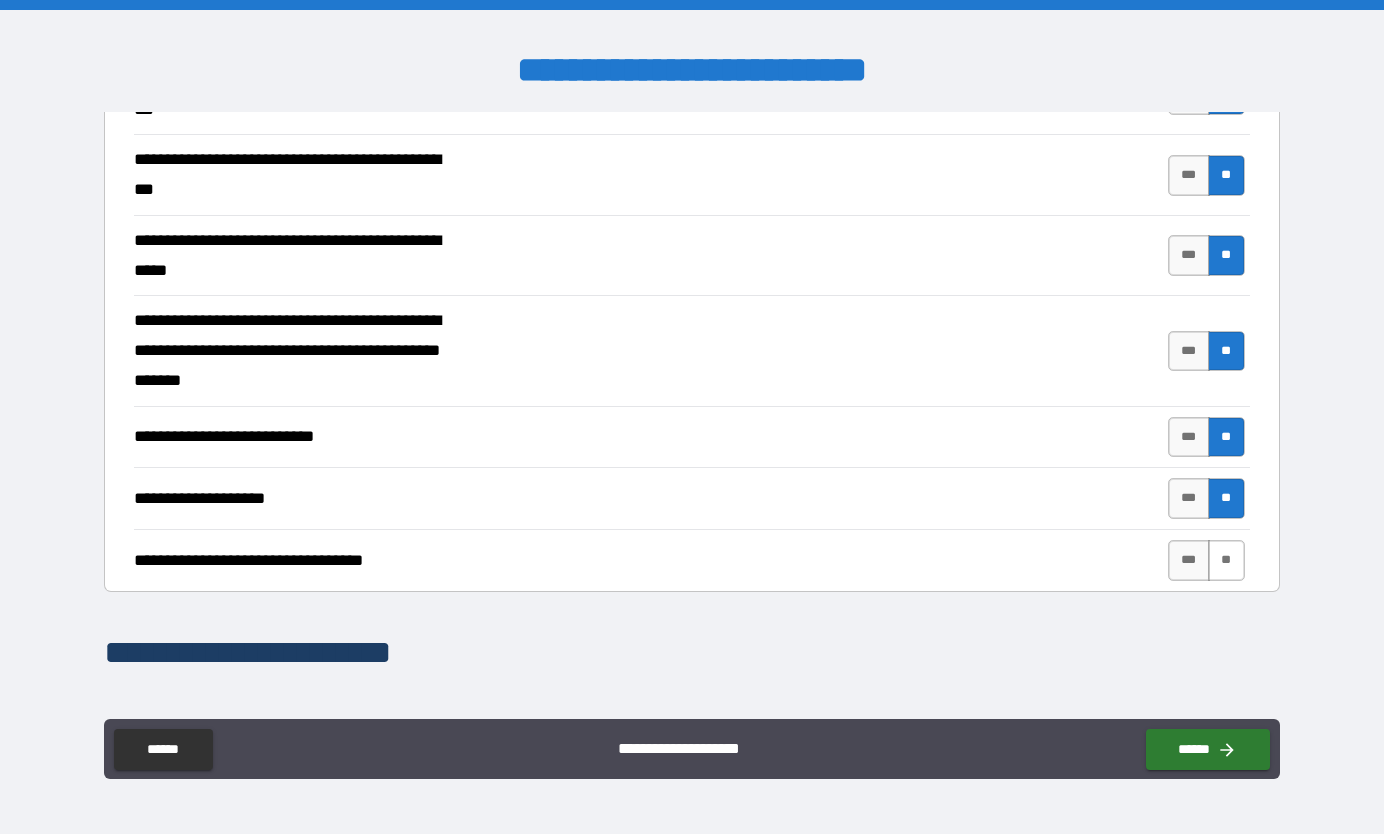 click on "**" at bounding box center [1226, 560] 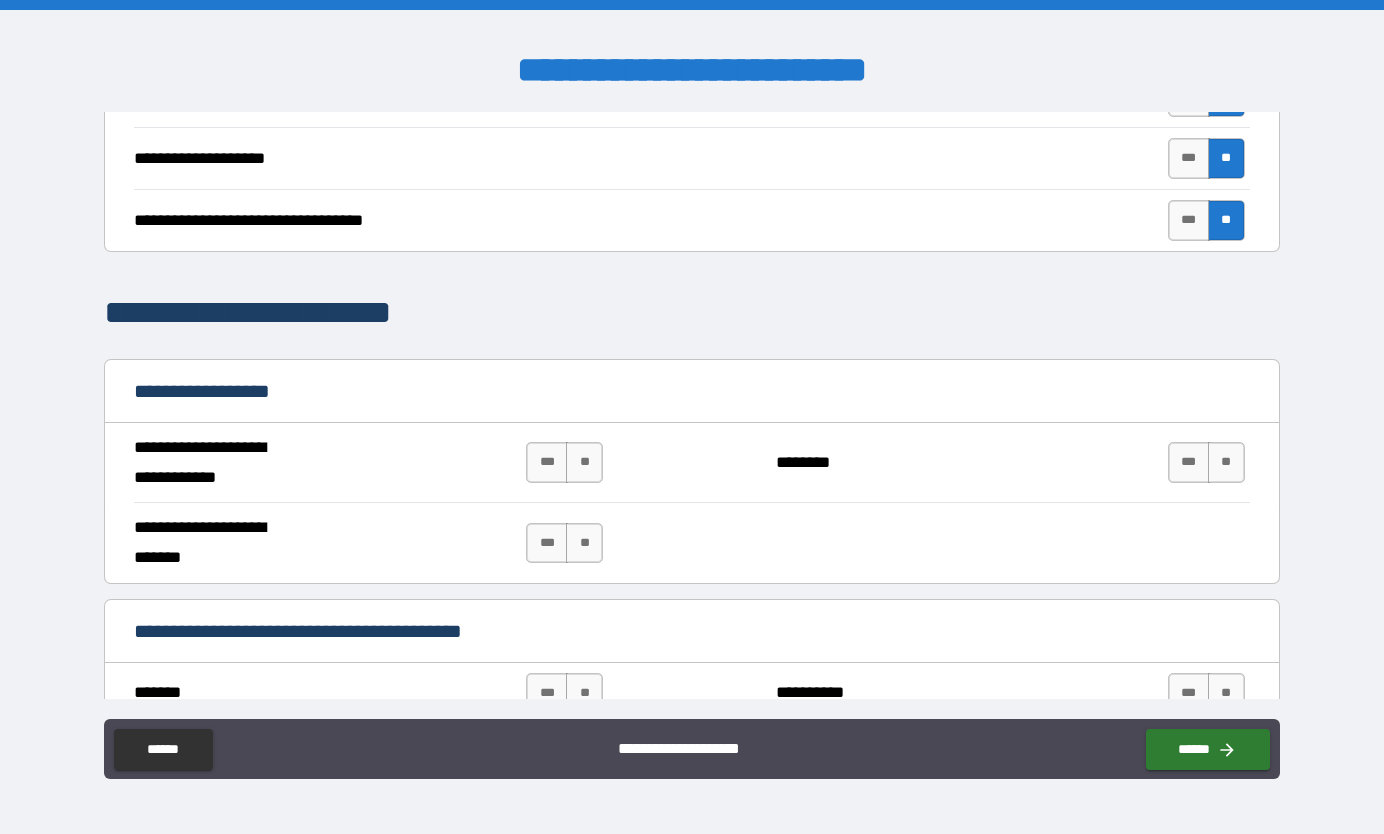 scroll, scrollTop: 962, scrollLeft: 0, axis: vertical 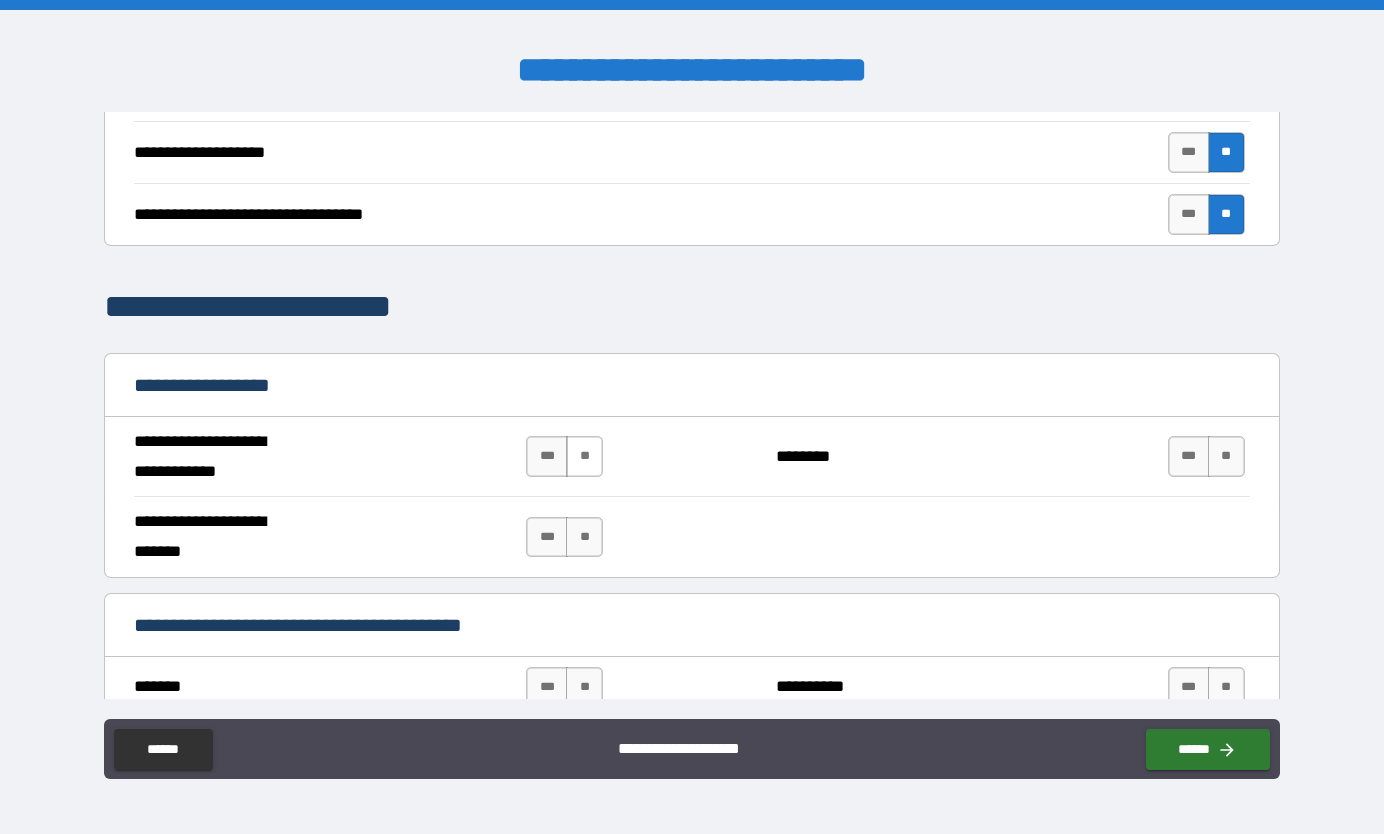 click on "**" at bounding box center (584, 456) 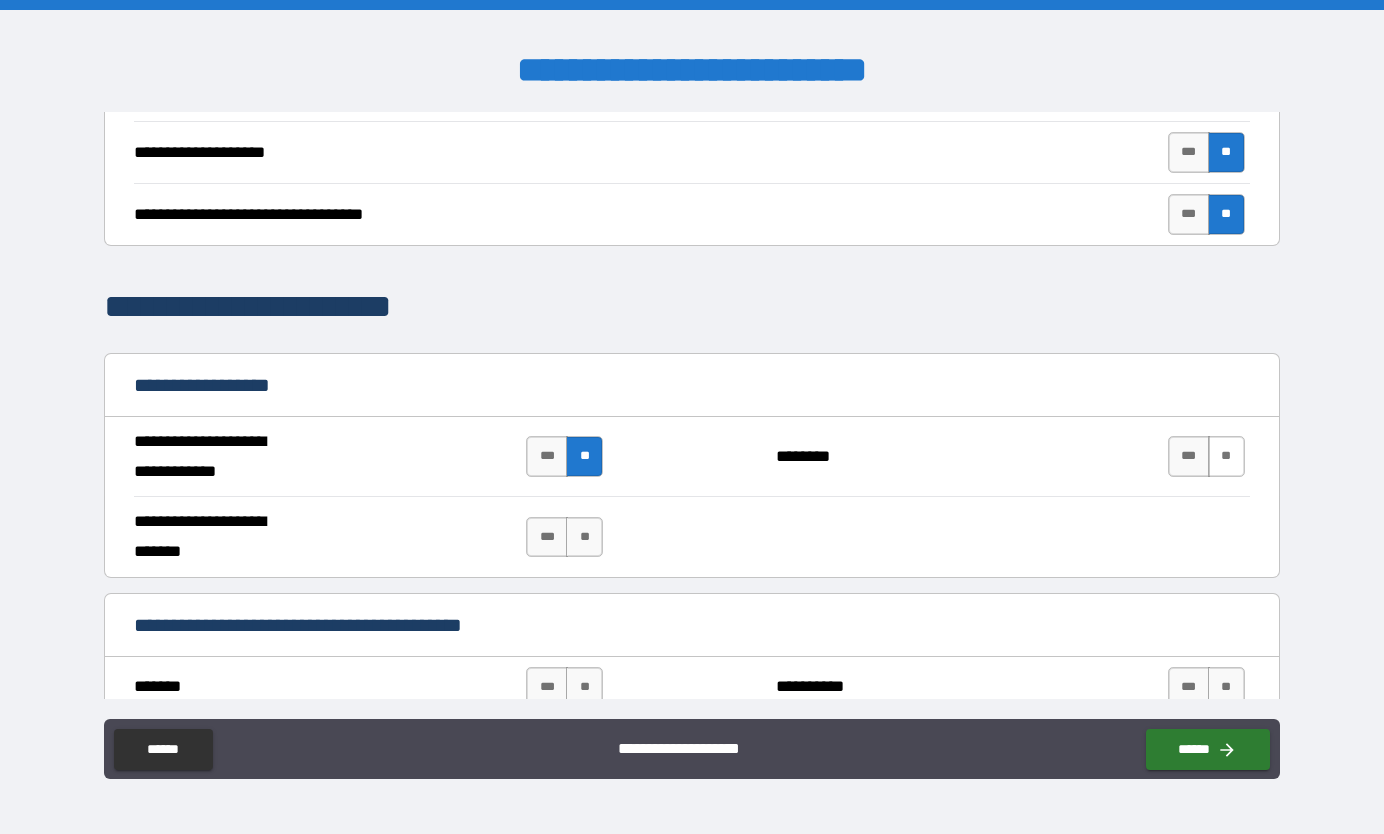 click on "**" at bounding box center (1226, 456) 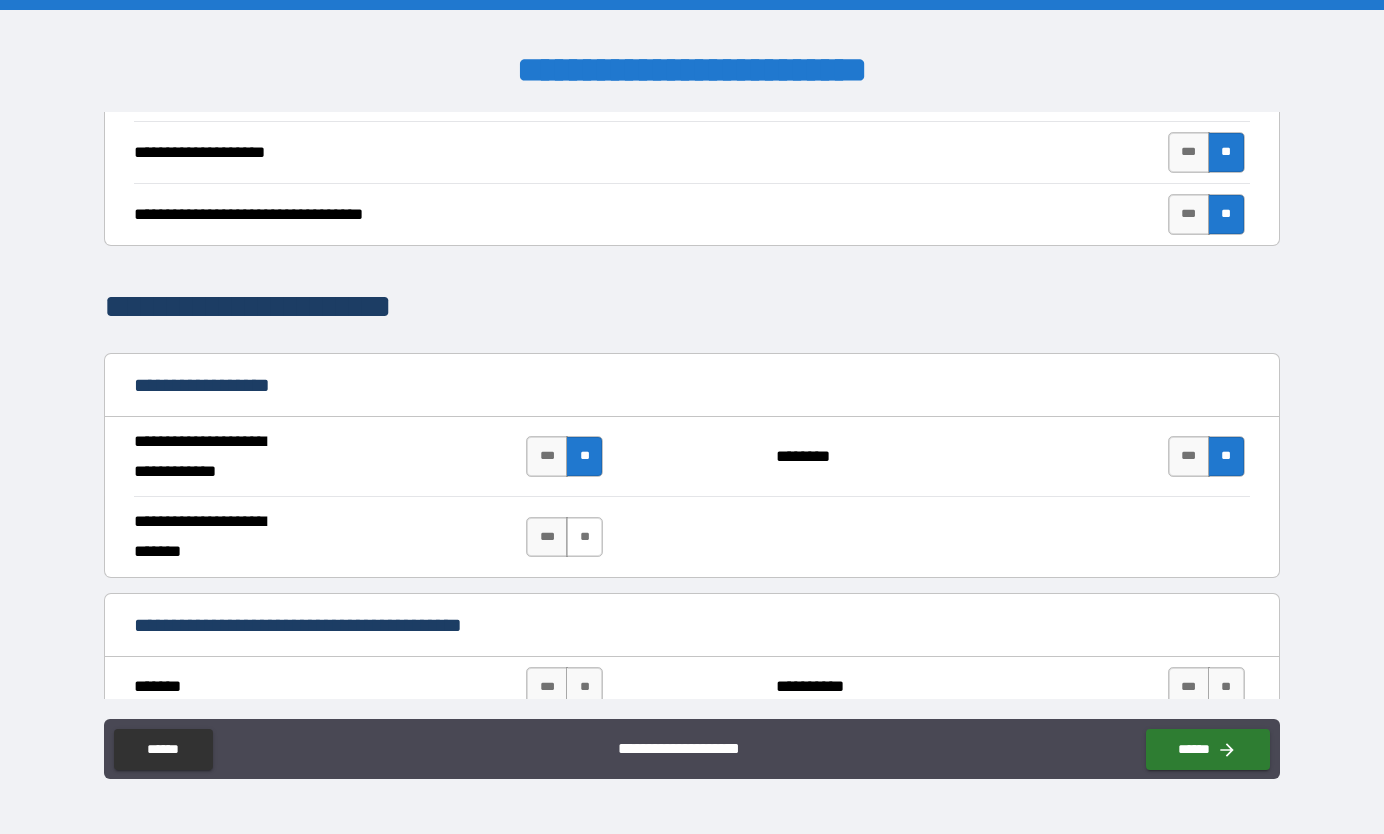 click on "**" at bounding box center (584, 537) 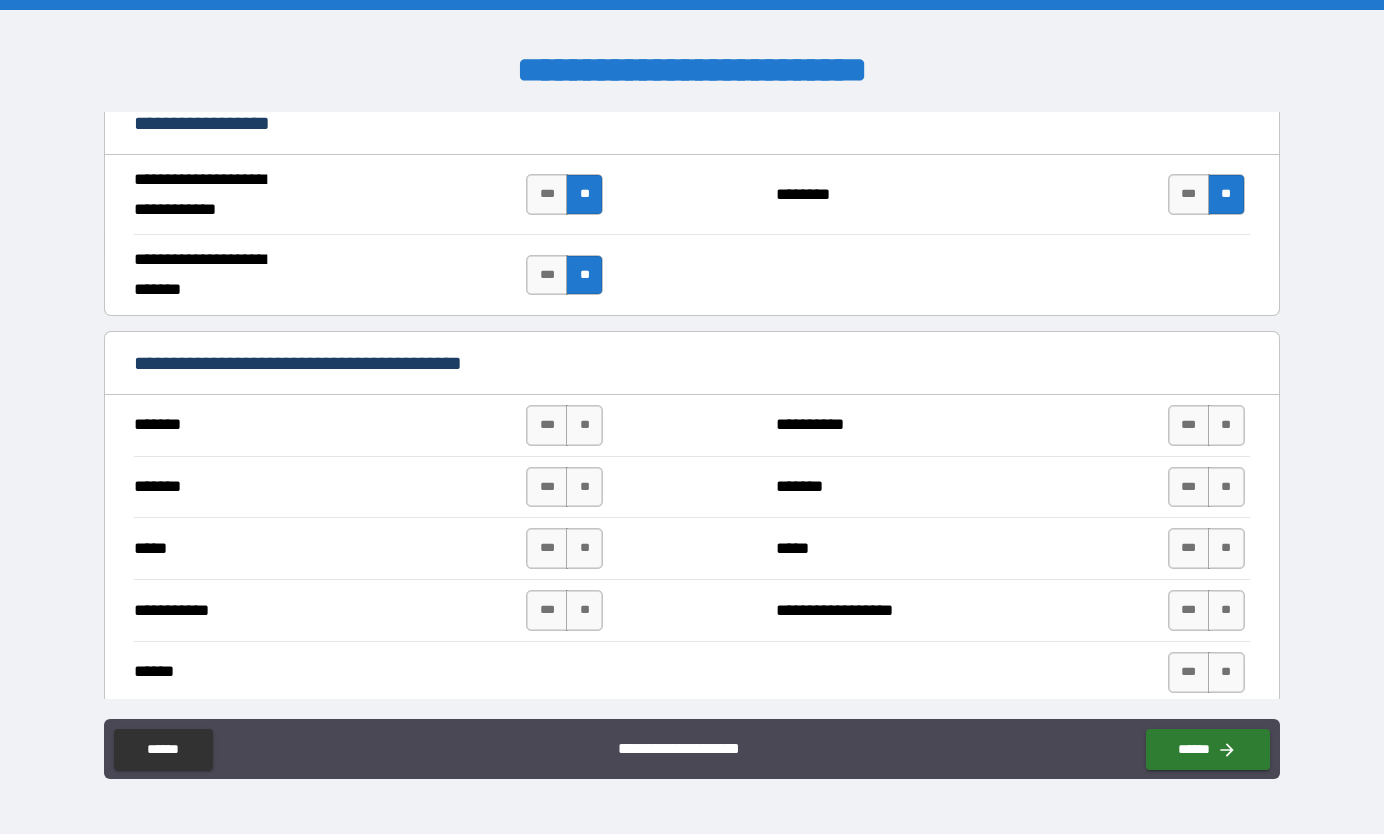 scroll, scrollTop: 1233, scrollLeft: 0, axis: vertical 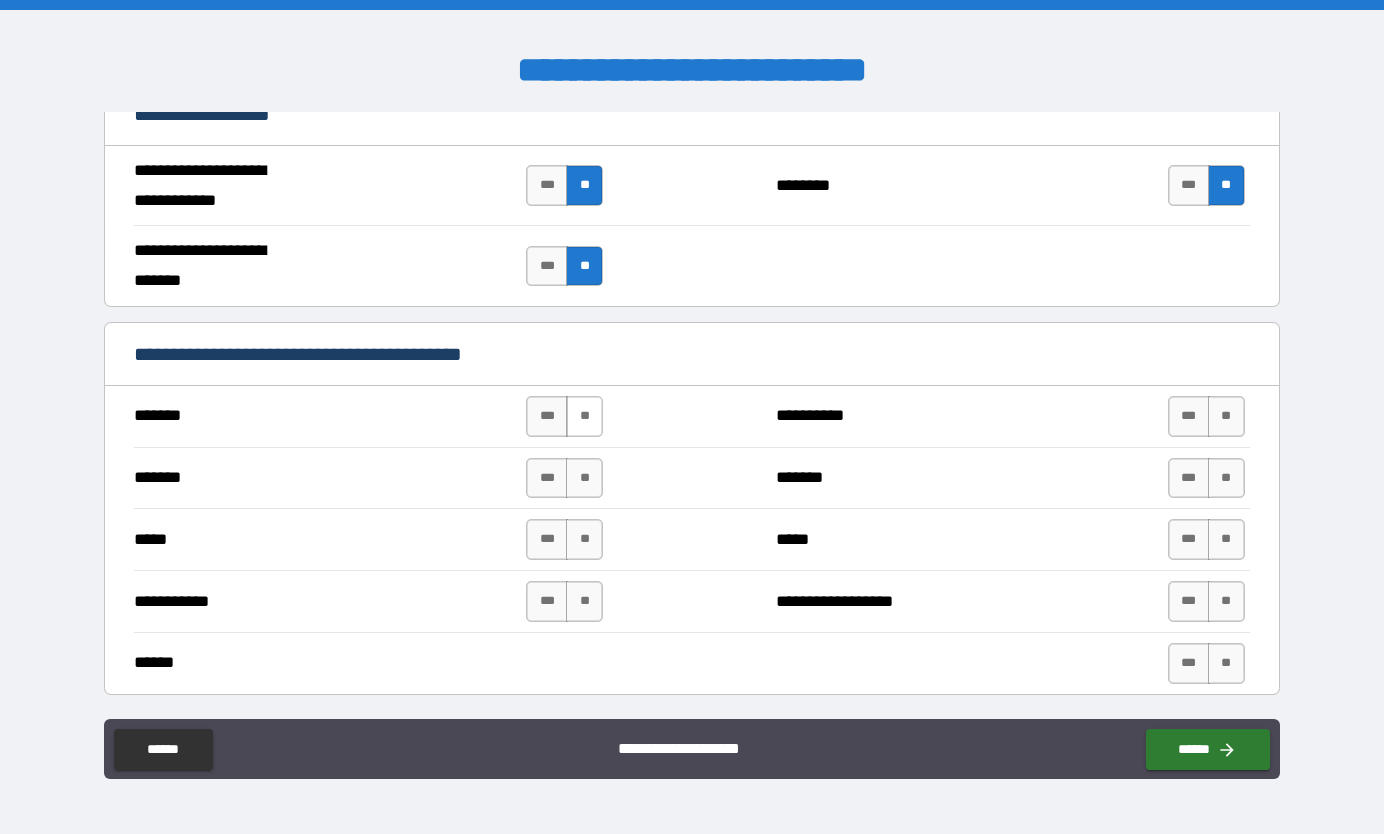 click on "**" at bounding box center [584, 416] 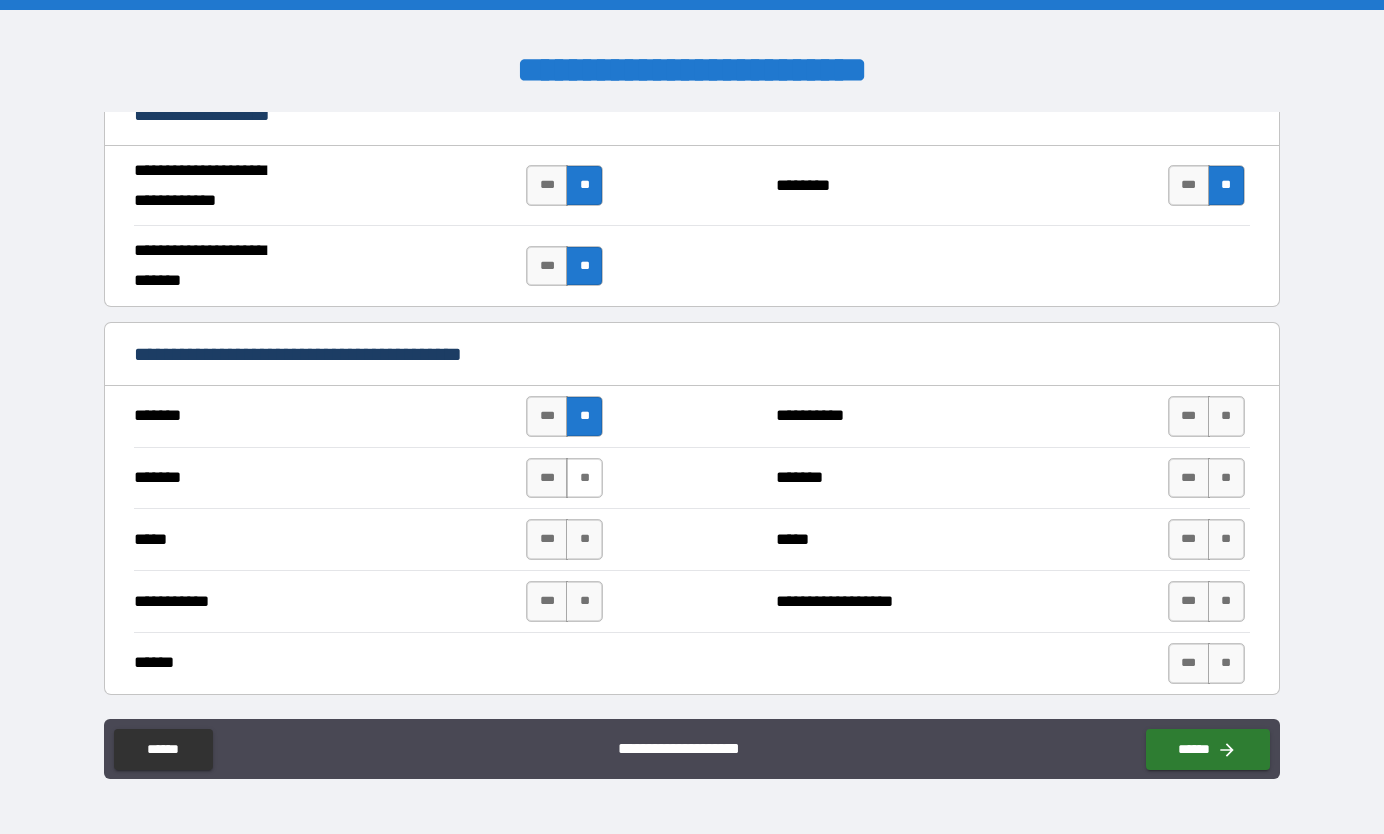 click on "**" at bounding box center (584, 478) 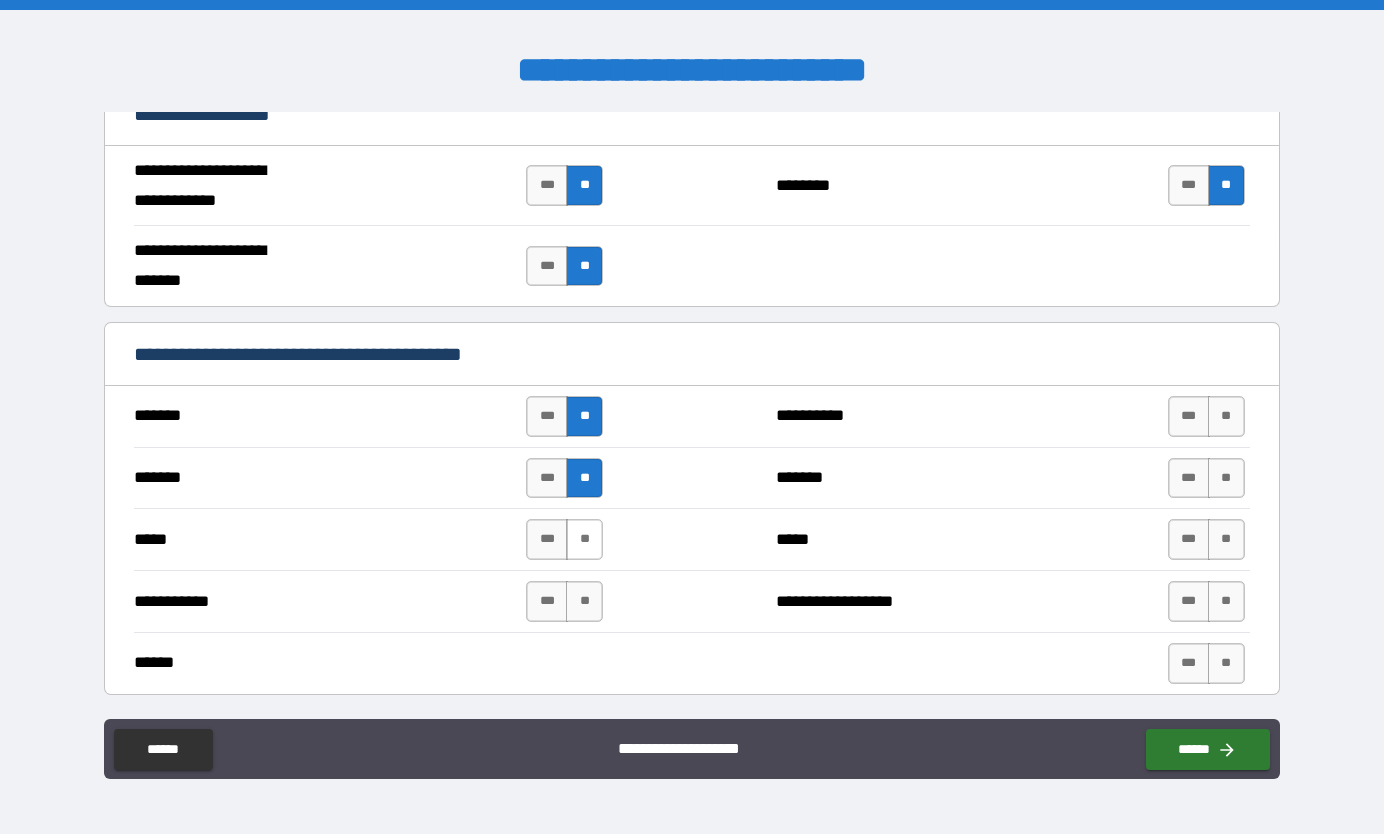 click on "**" at bounding box center [584, 539] 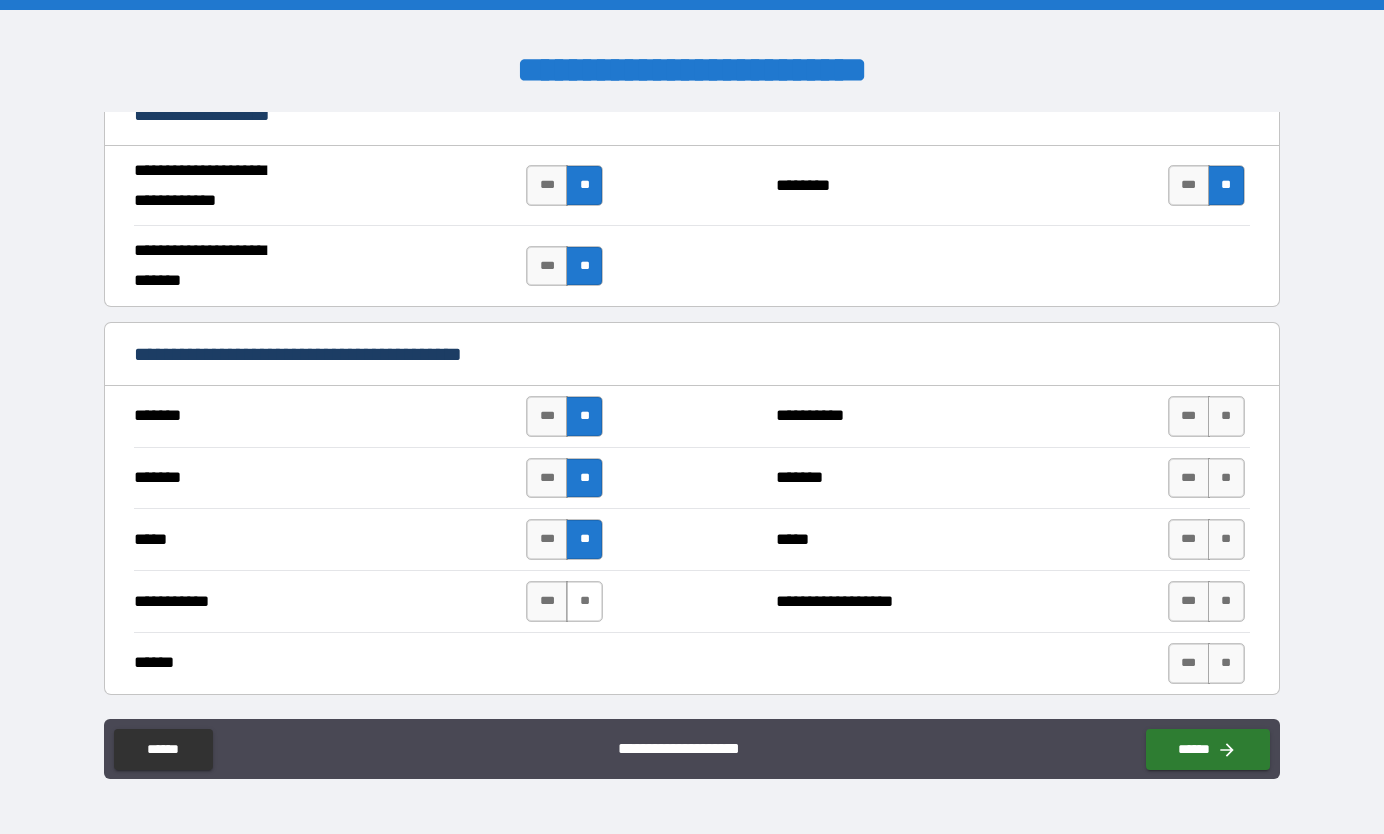 click on "**" at bounding box center [584, 601] 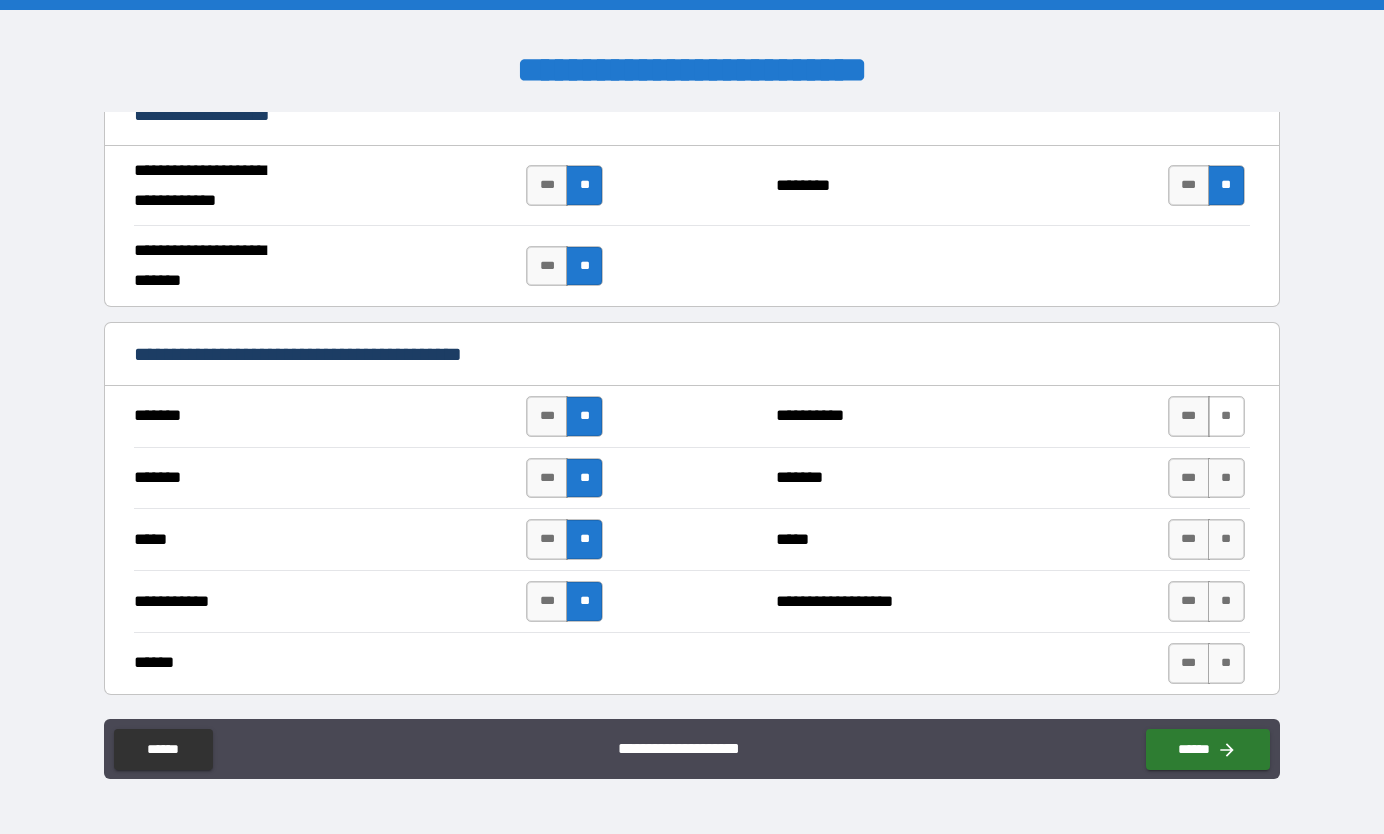 click on "**" at bounding box center (1226, 416) 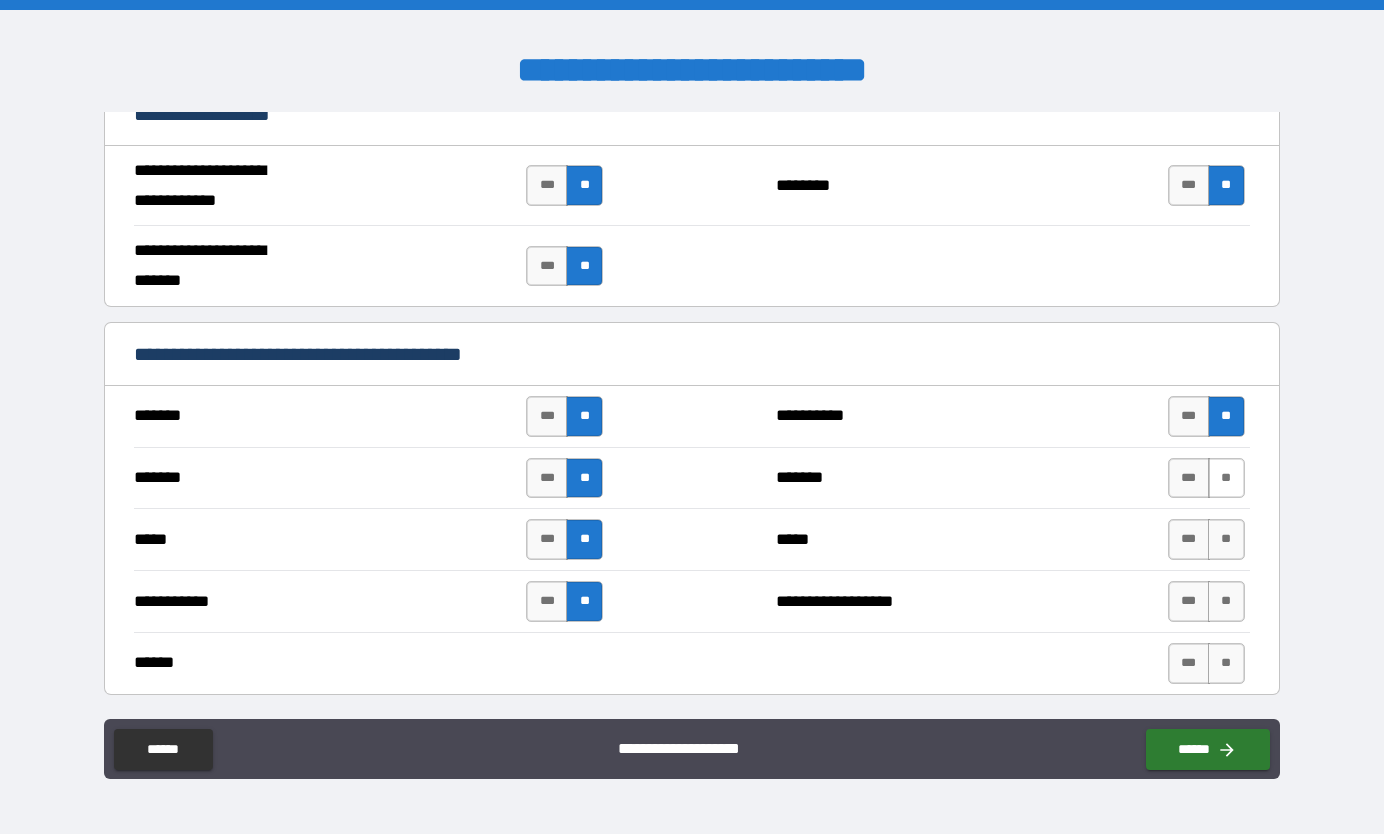 click on "**" at bounding box center (1226, 478) 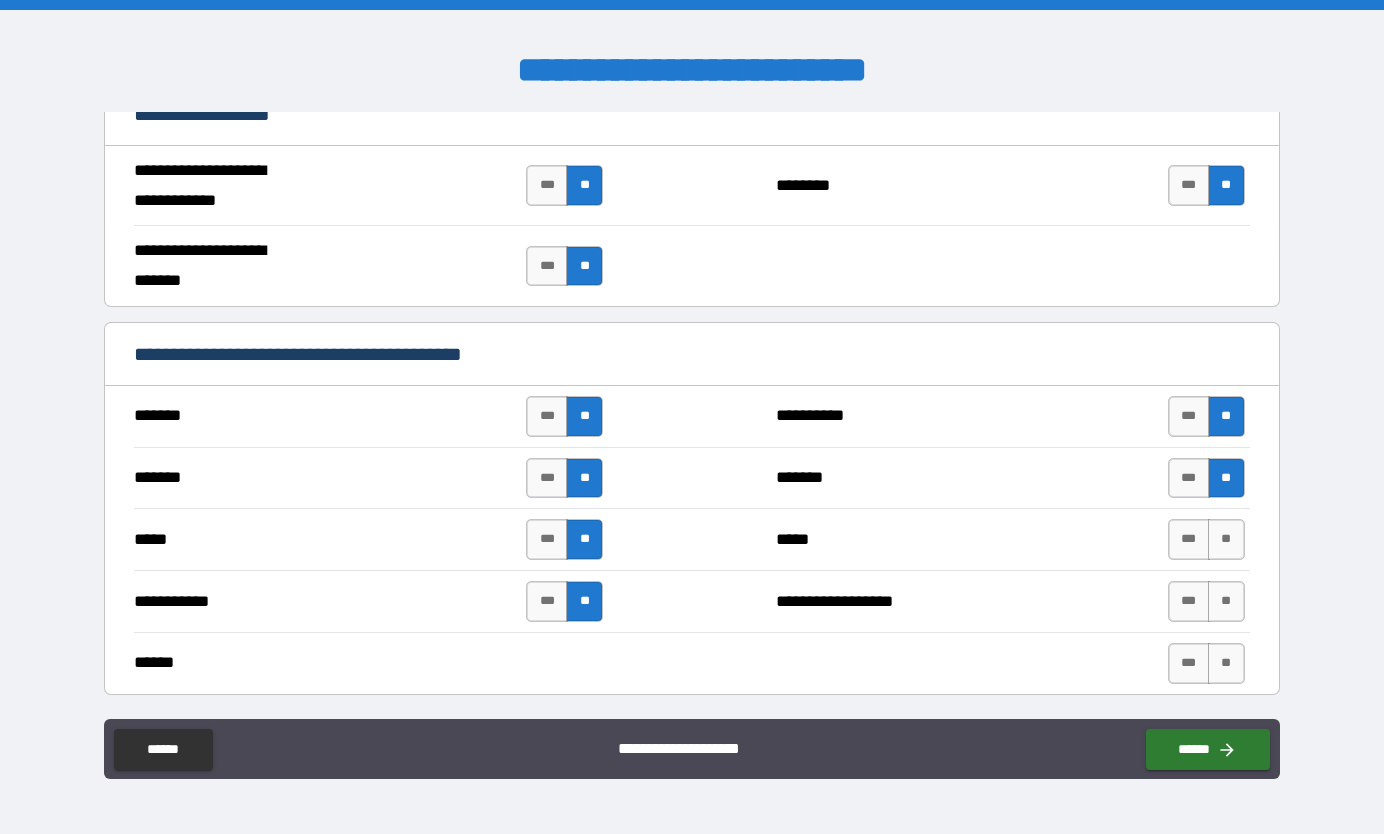 click on "***** *** ** ***** *** **" at bounding box center [692, 539] 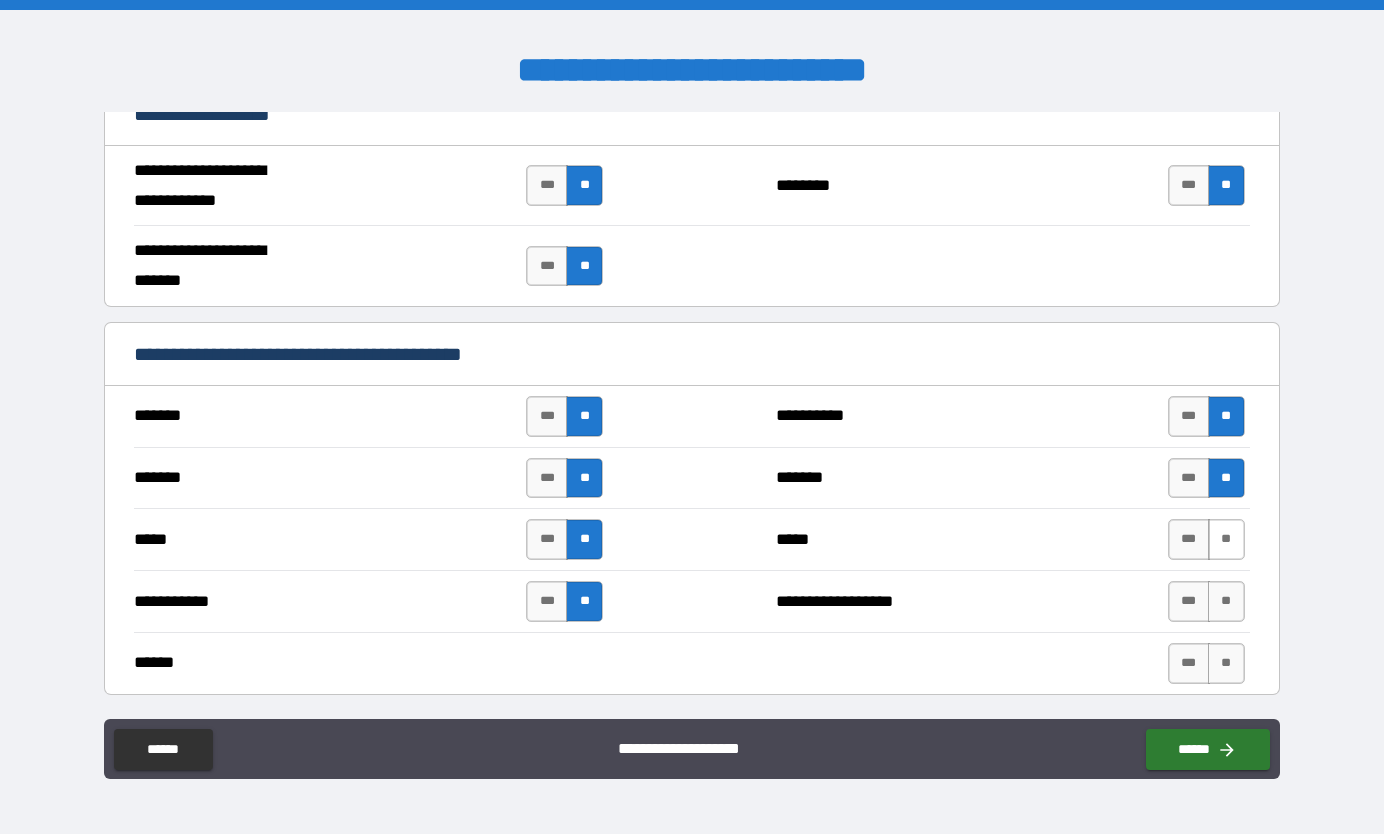 click on "**" at bounding box center [1226, 539] 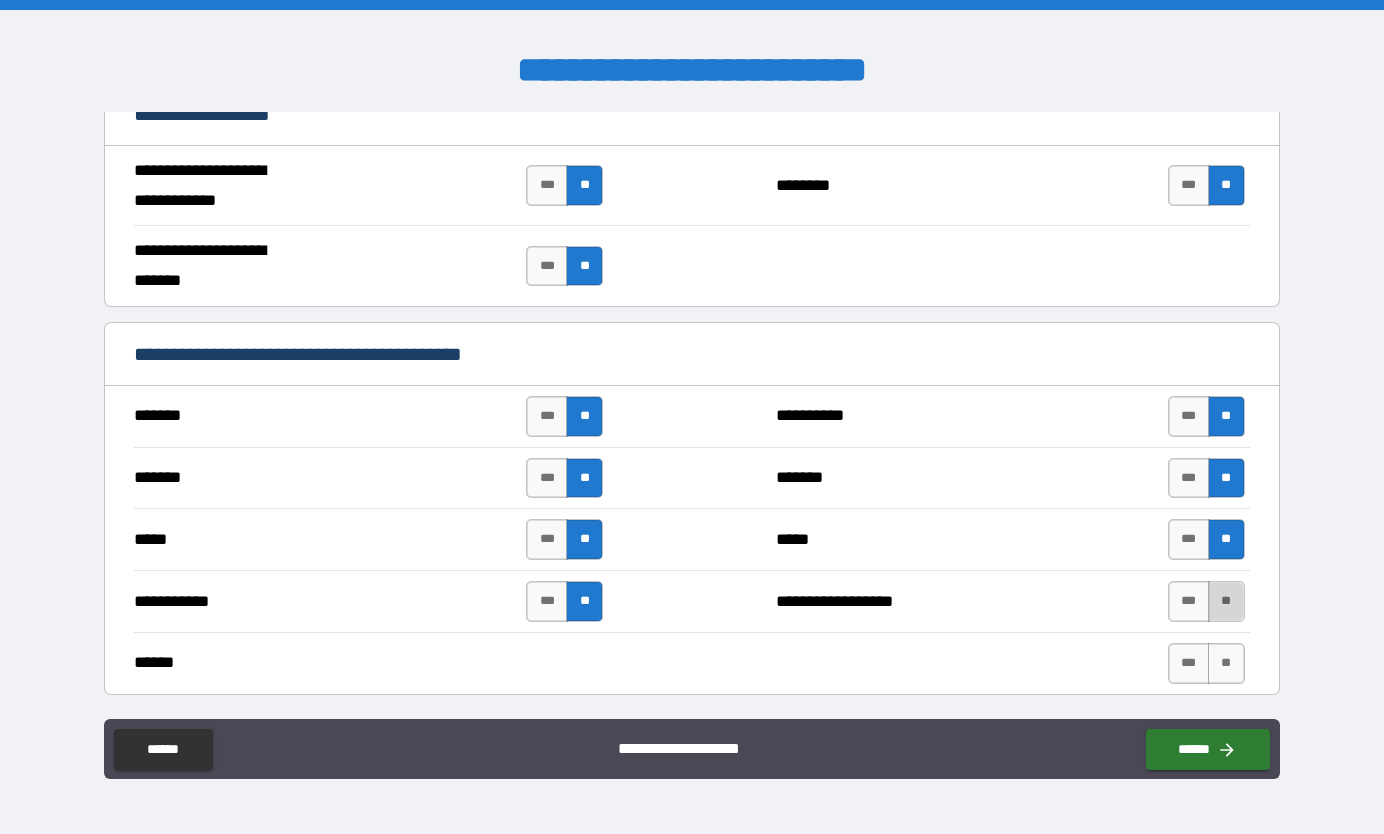 click on "**" at bounding box center (1226, 601) 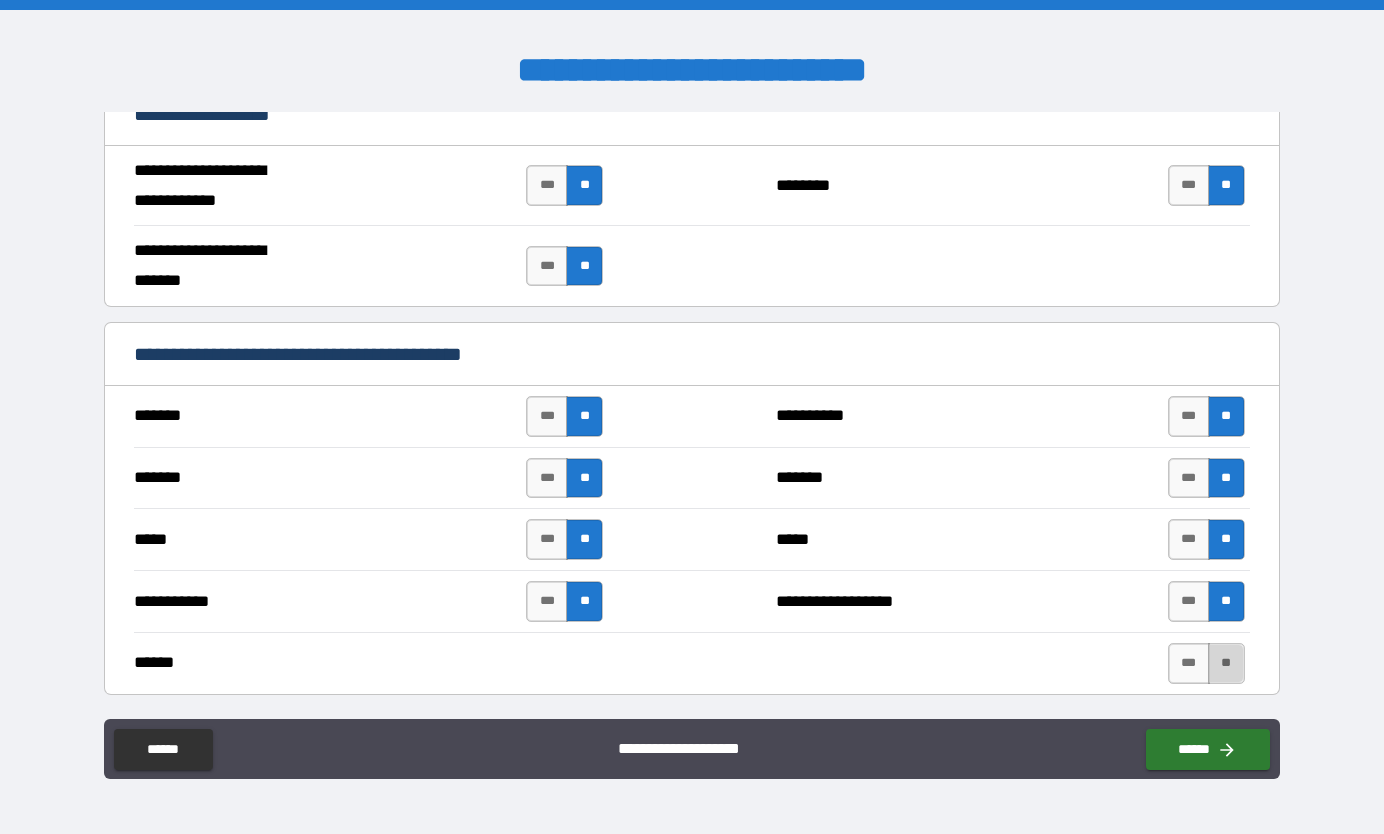 click on "**" at bounding box center [1226, 663] 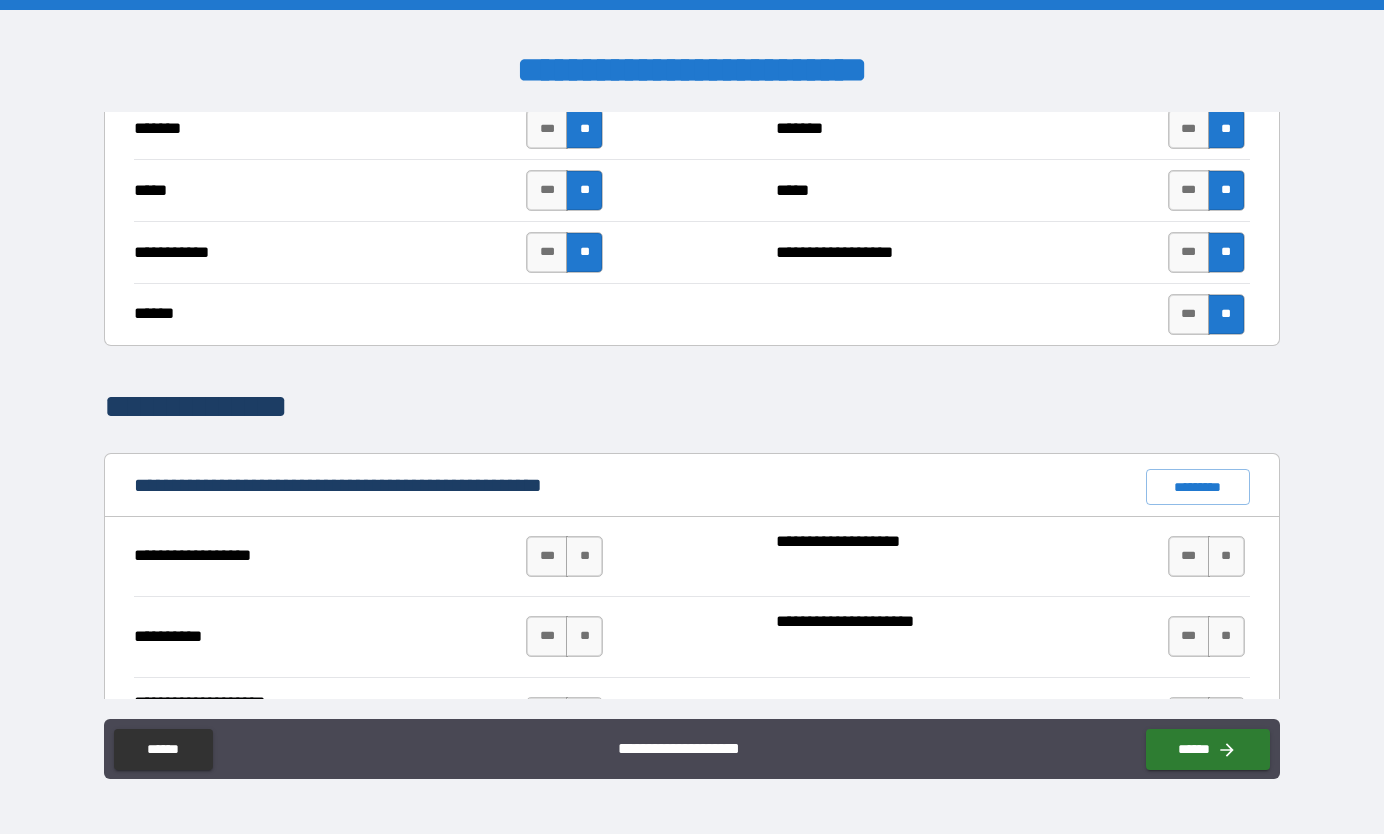 scroll, scrollTop: 1585, scrollLeft: 0, axis: vertical 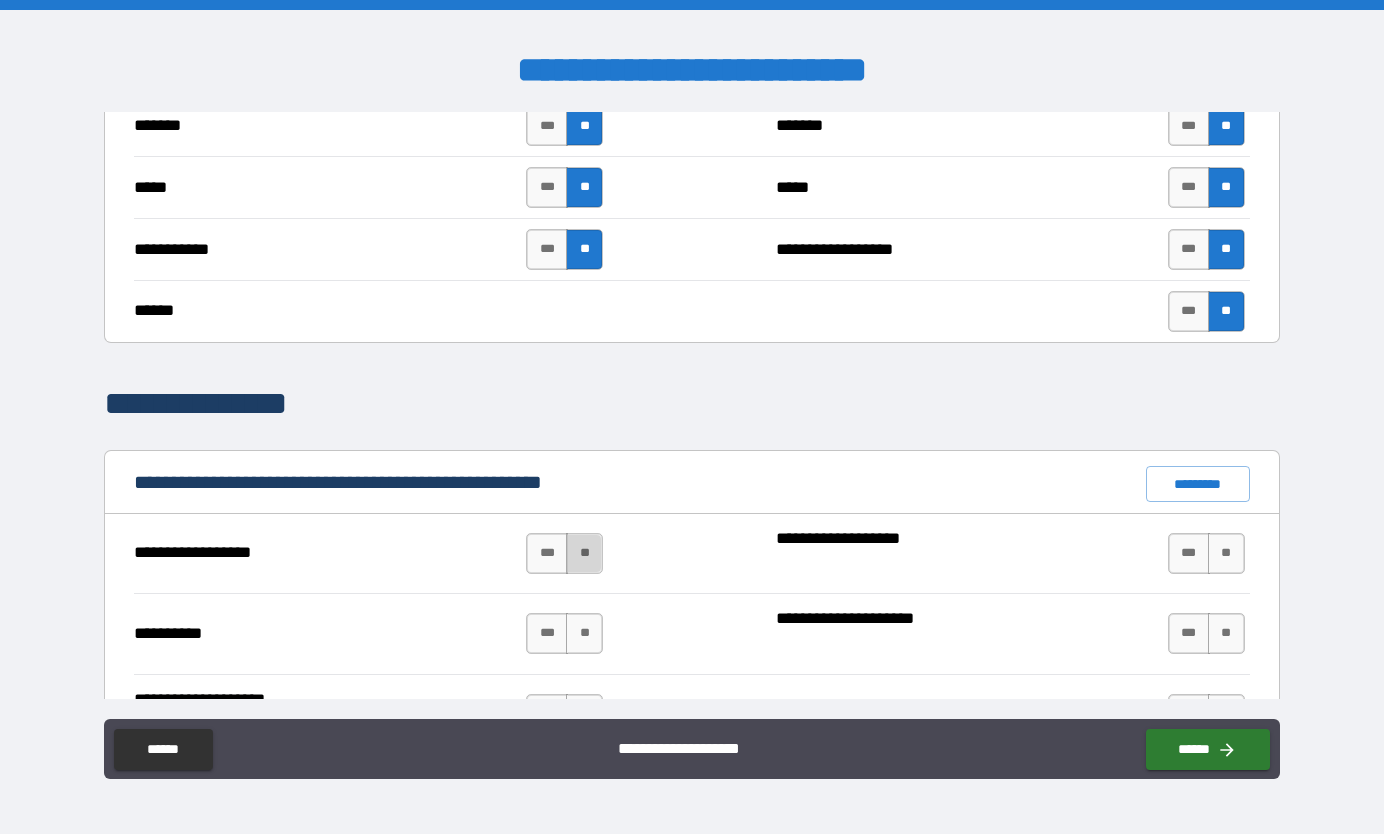 click on "**" at bounding box center (584, 553) 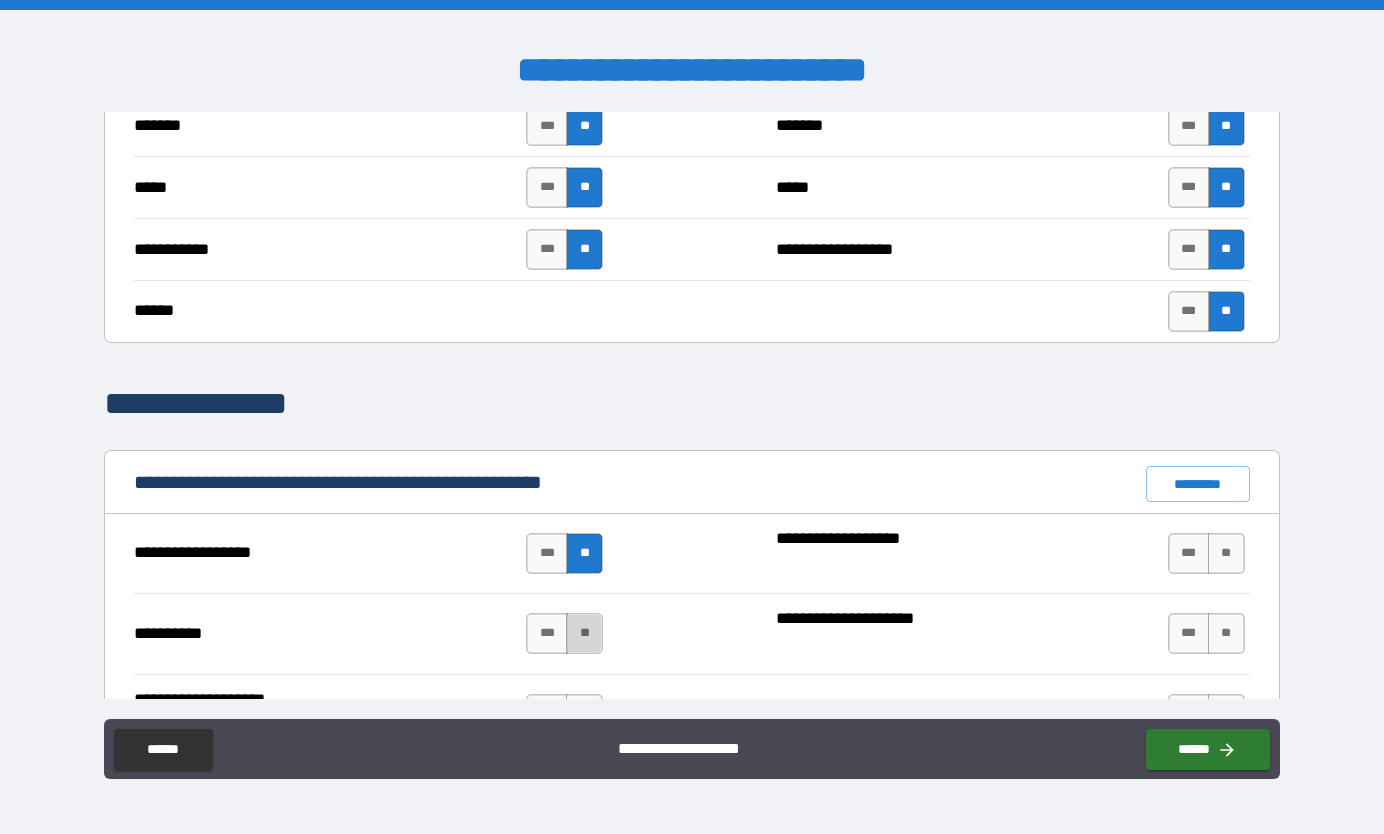 click on "**" at bounding box center (584, 633) 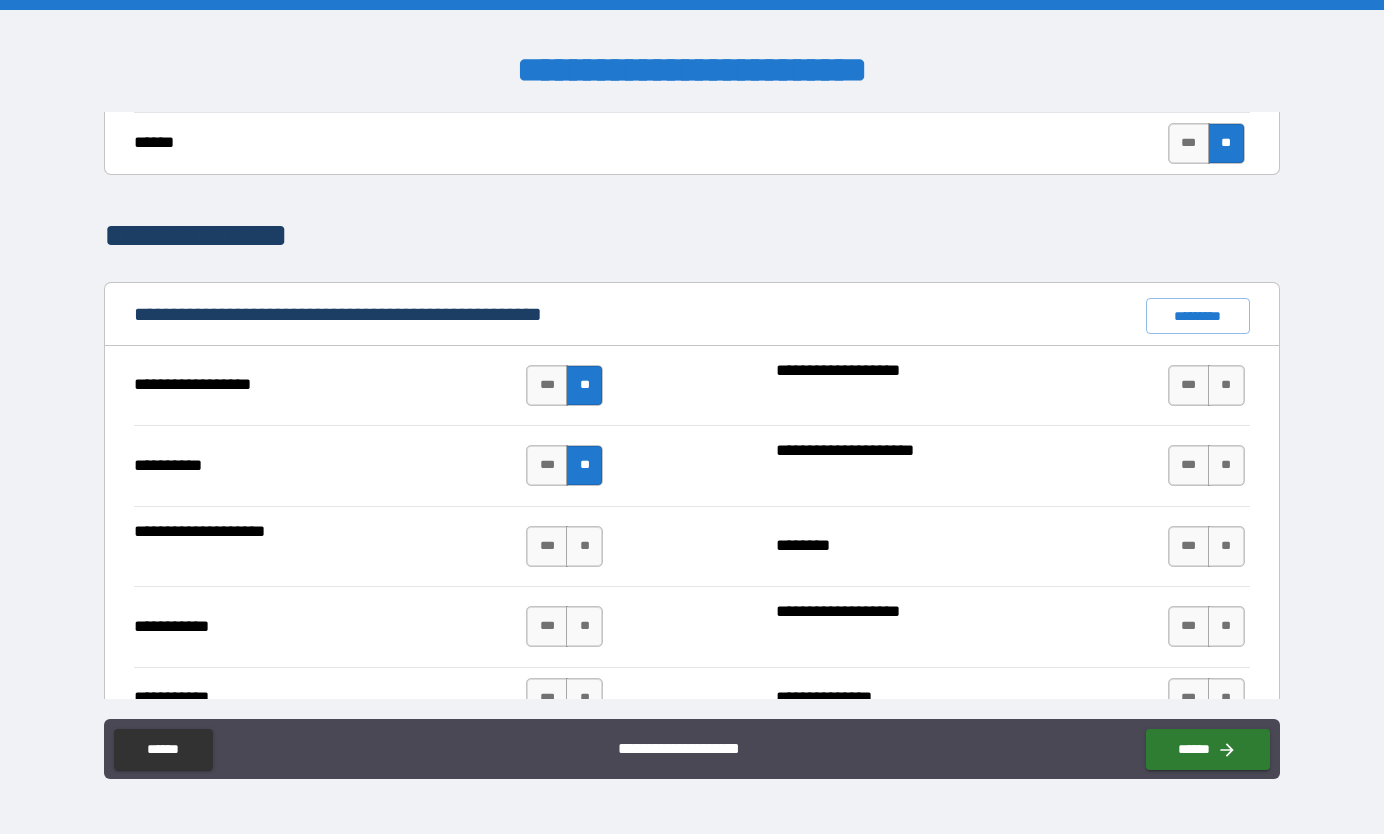 scroll, scrollTop: 1791, scrollLeft: 0, axis: vertical 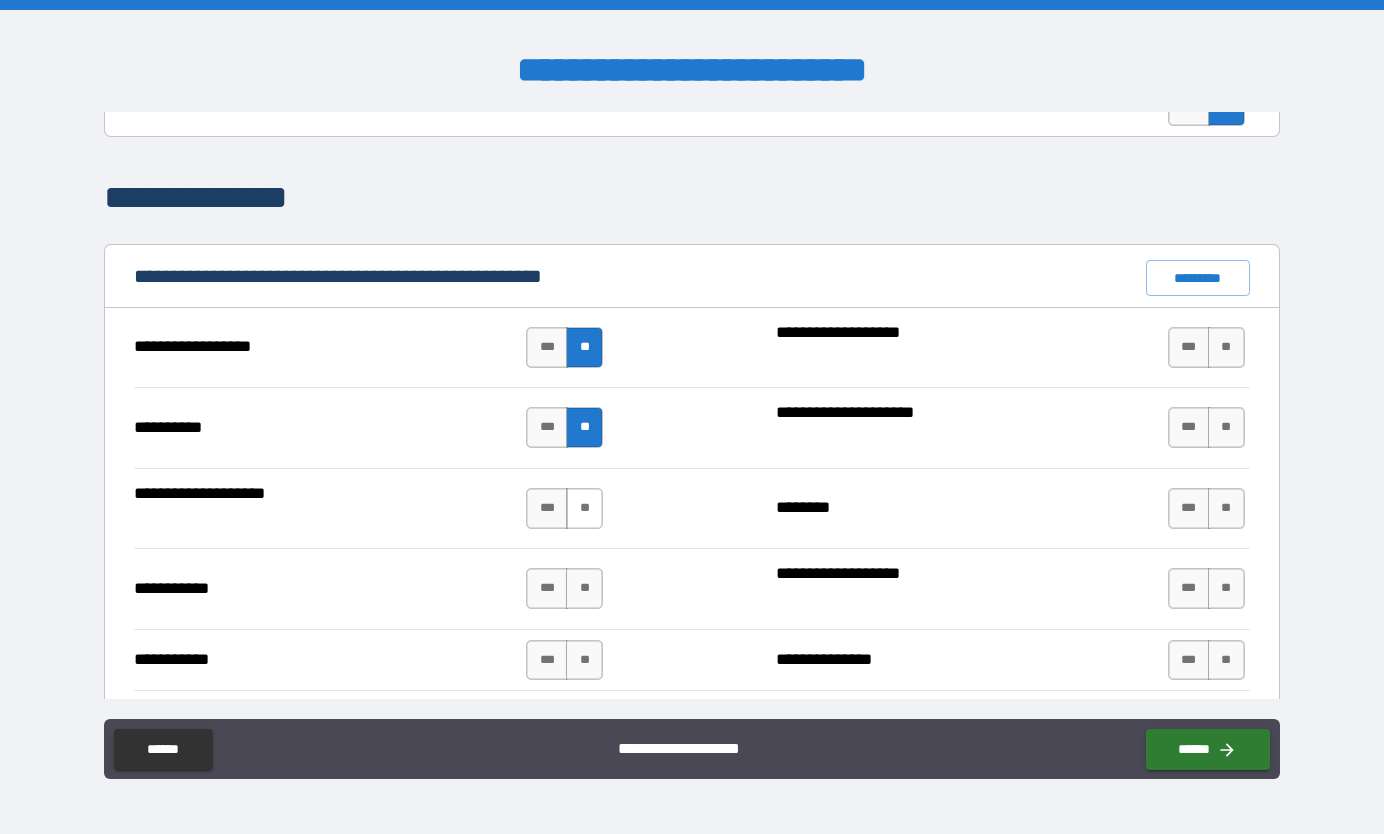 click on "**" at bounding box center (584, 508) 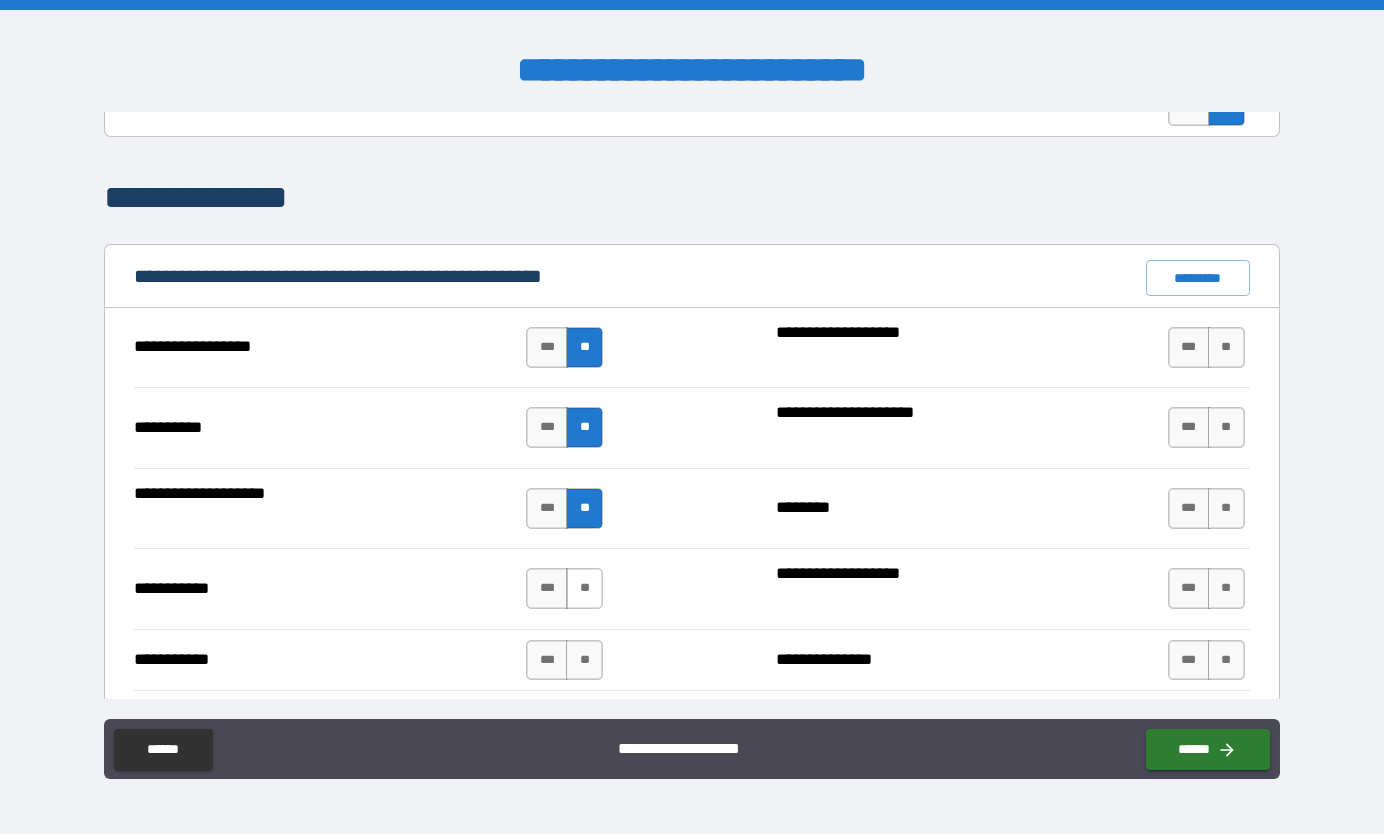 click on "**" at bounding box center (584, 588) 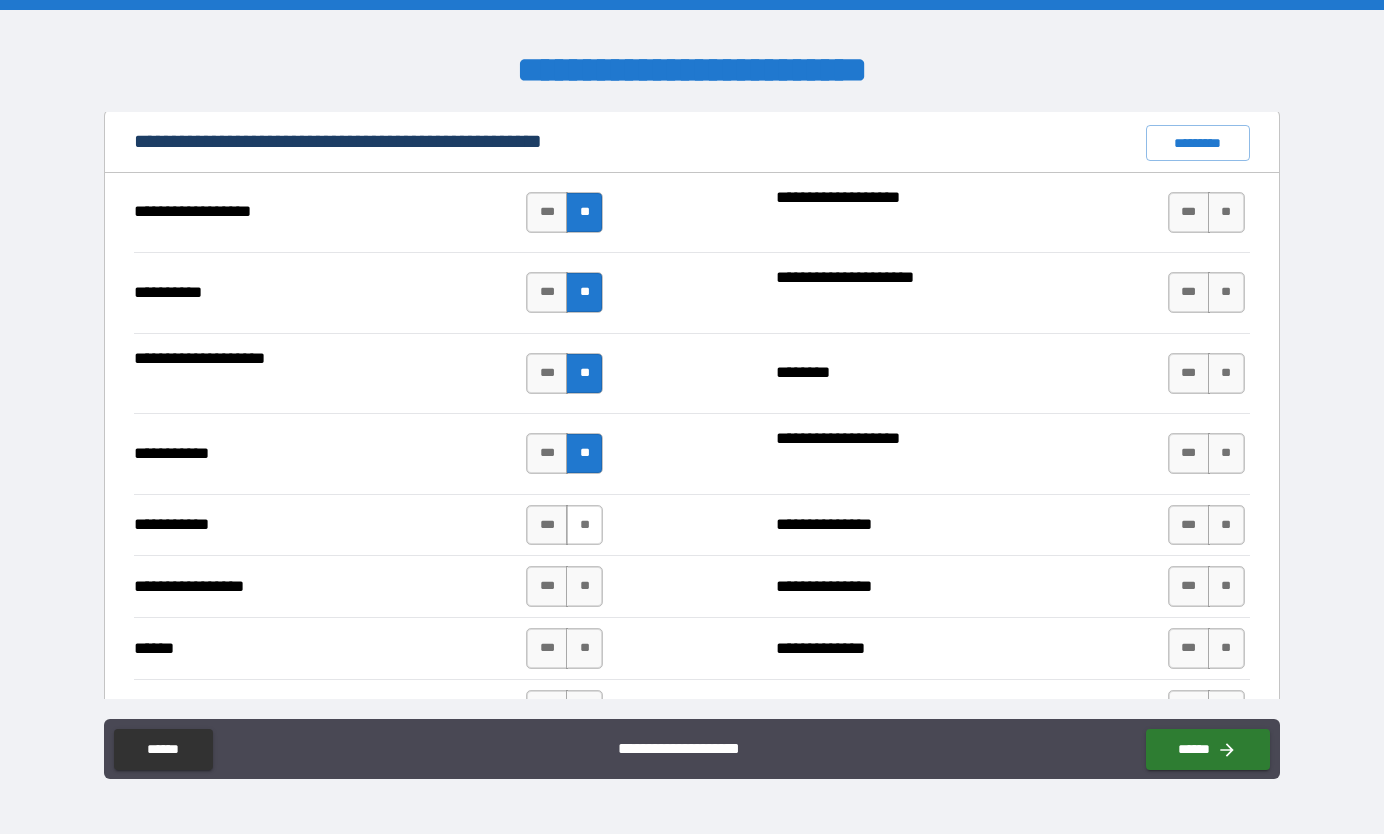 scroll, scrollTop: 1924, scrollLeft: 0, axis: vertical 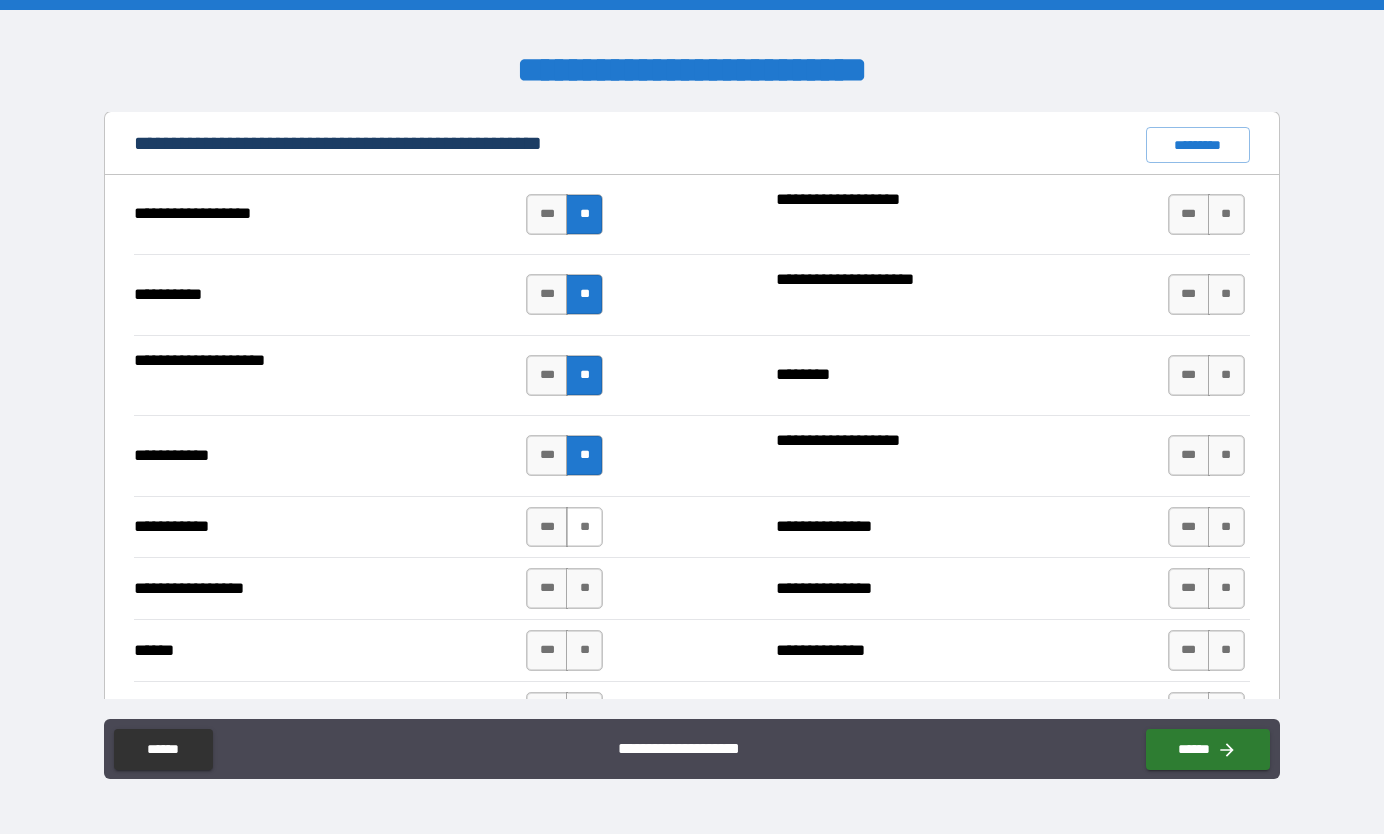 click on "**" at bounding box center (584, 527) 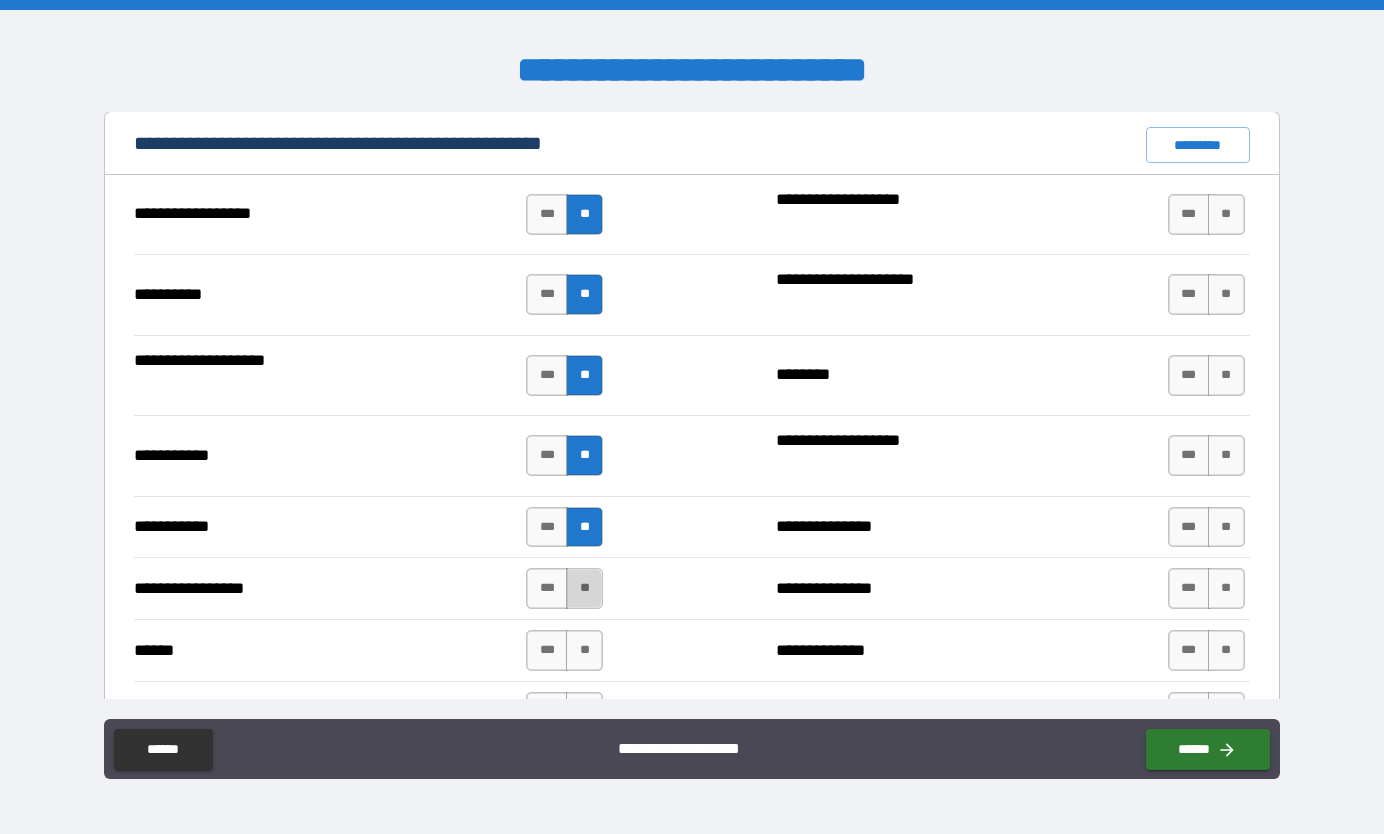 click on "**" at bounding box center [584, 588] 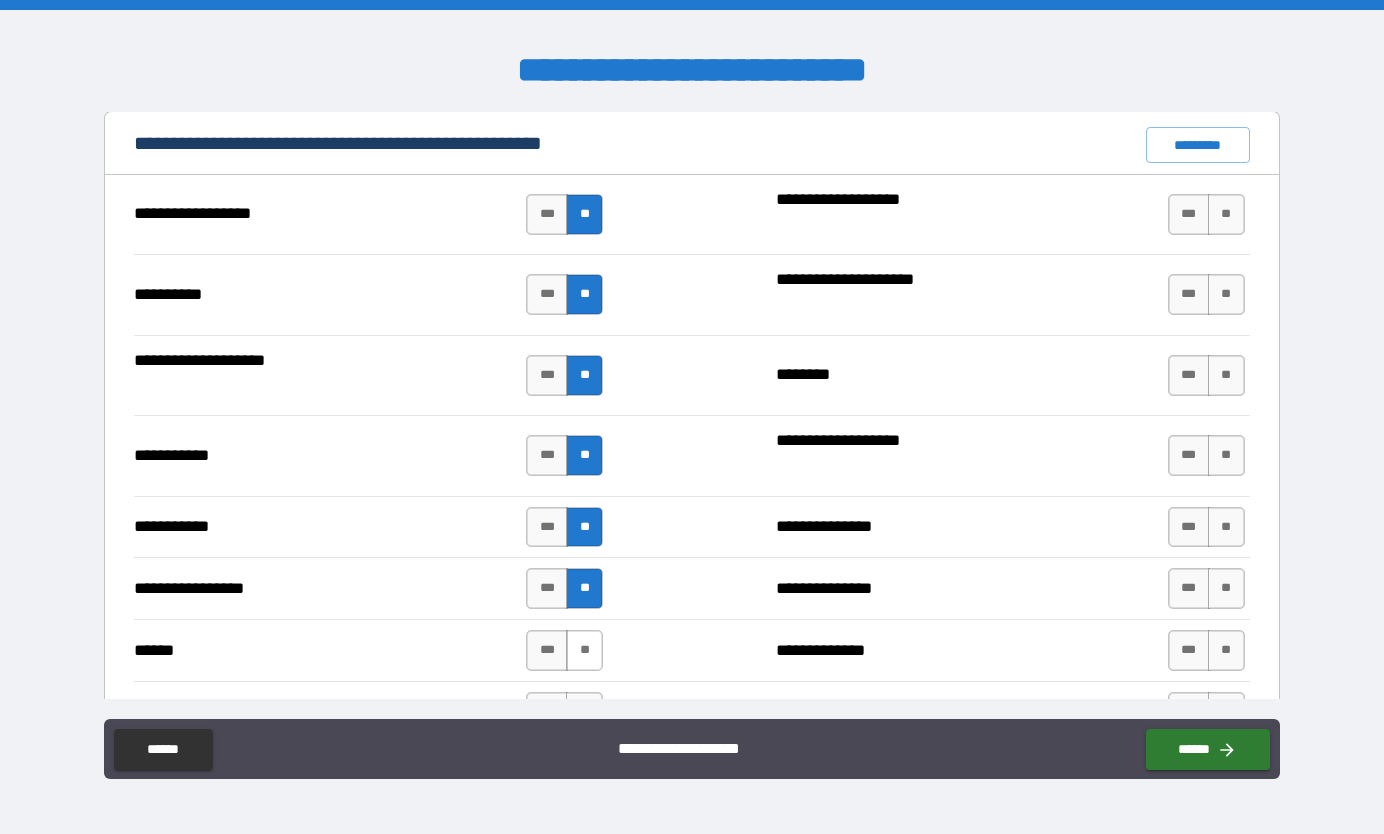 click on "**" at bounding box center [584, 650] 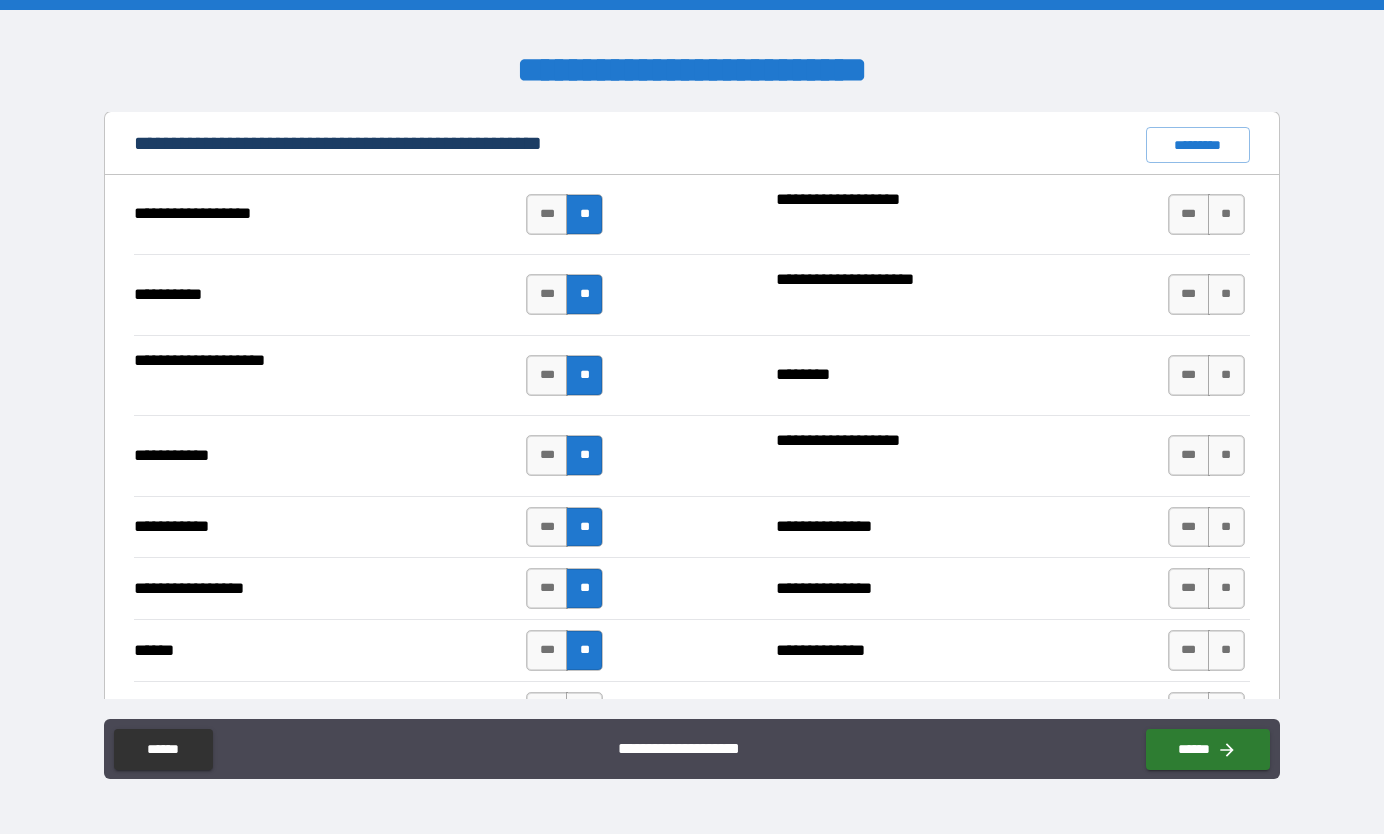 scroll, scrollTop: 2077, scrollLeft: 0, axis: vertical 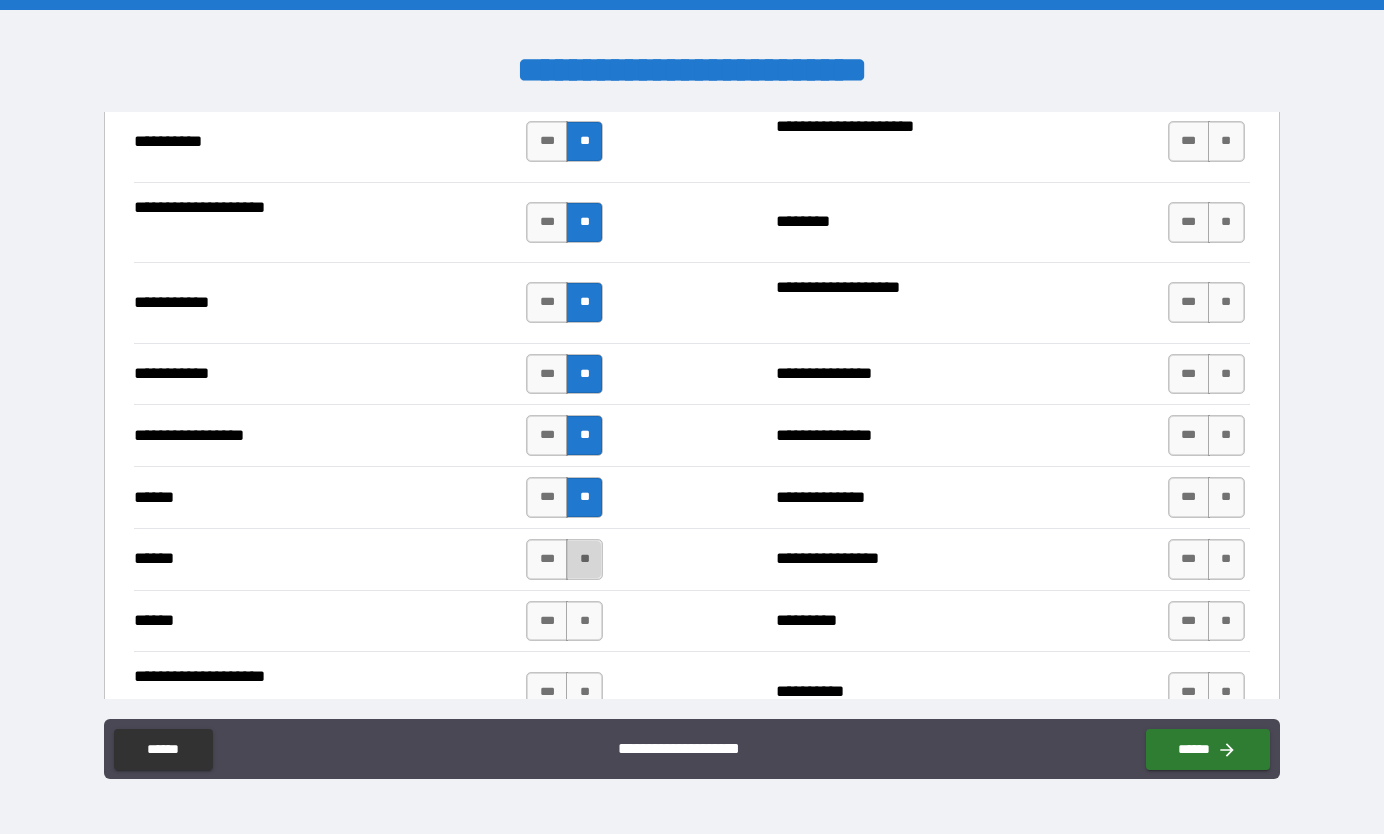 click on "**" at bounding box center [584, 559] 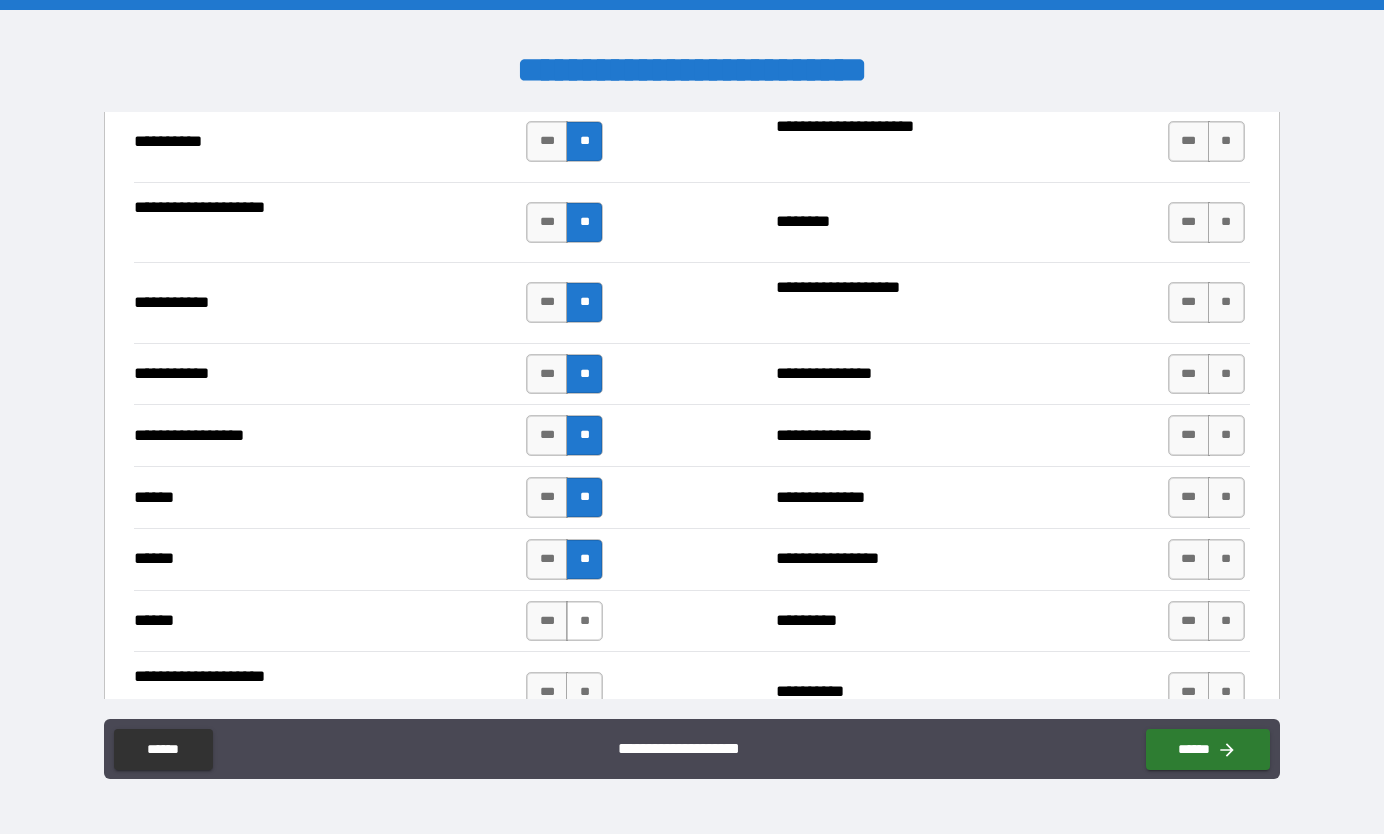 click on "**" at bounding box center (584, 621) 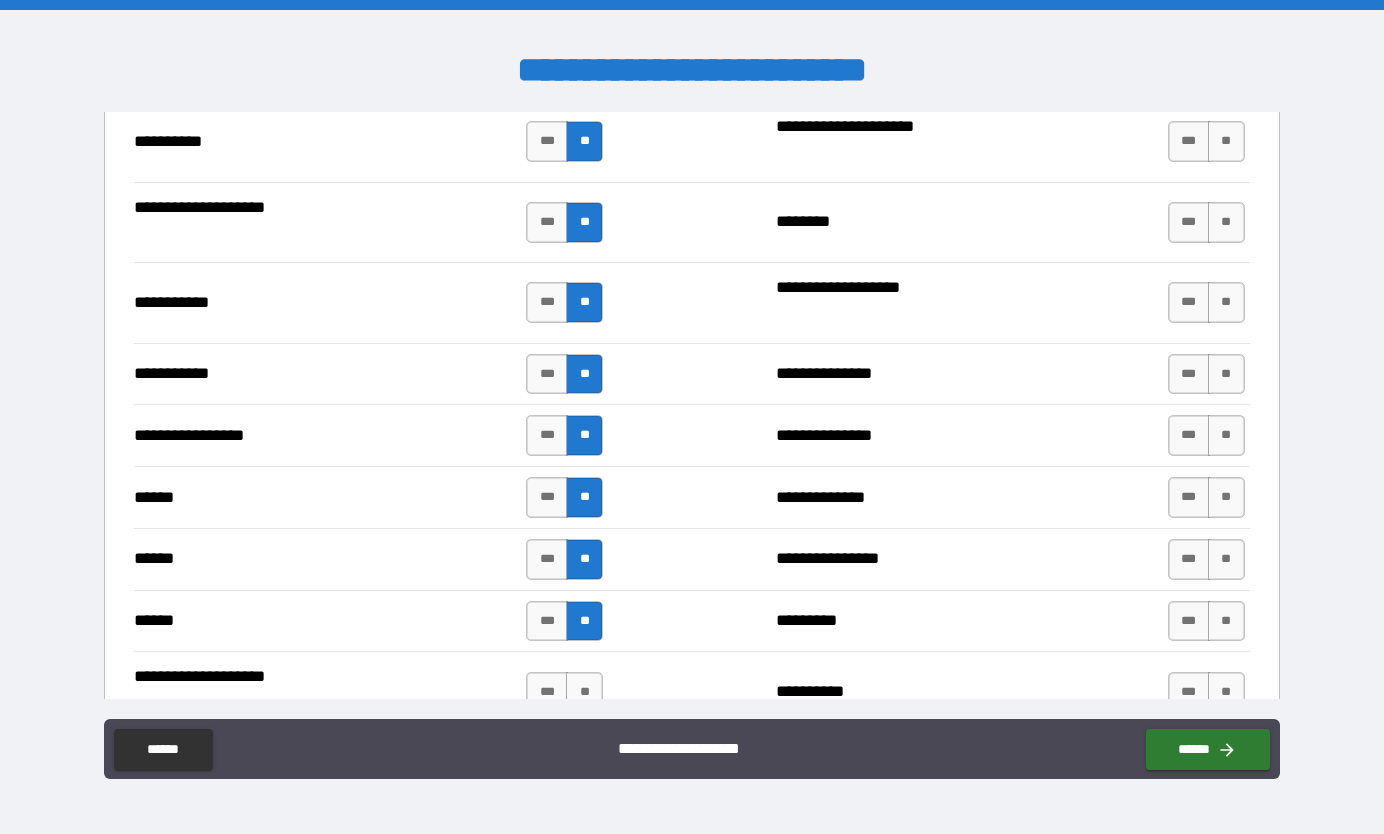 click on "**********" at bounding box center (692, 691) 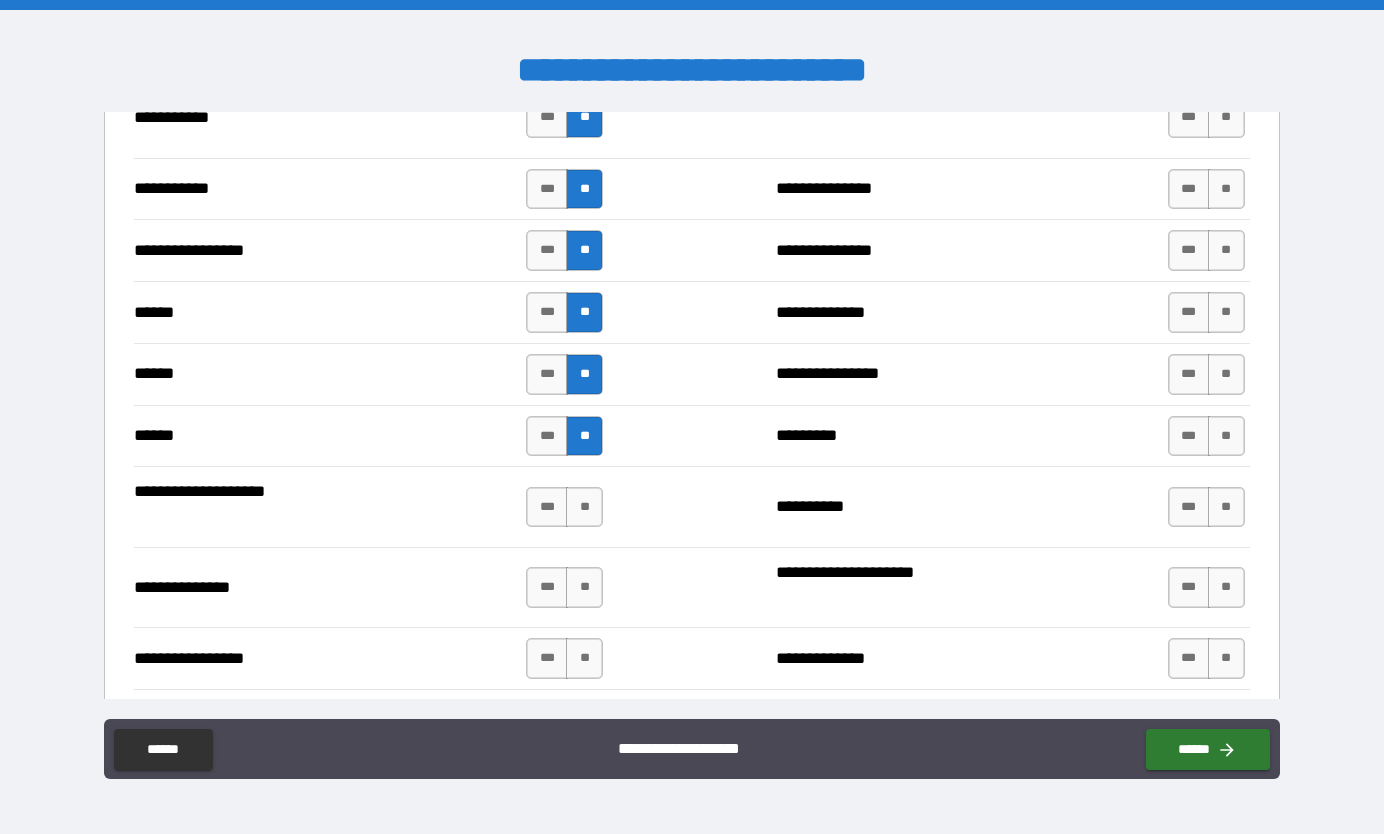 scroll, scrollTop: 2269, scrollLeft: 0, axis: vertical 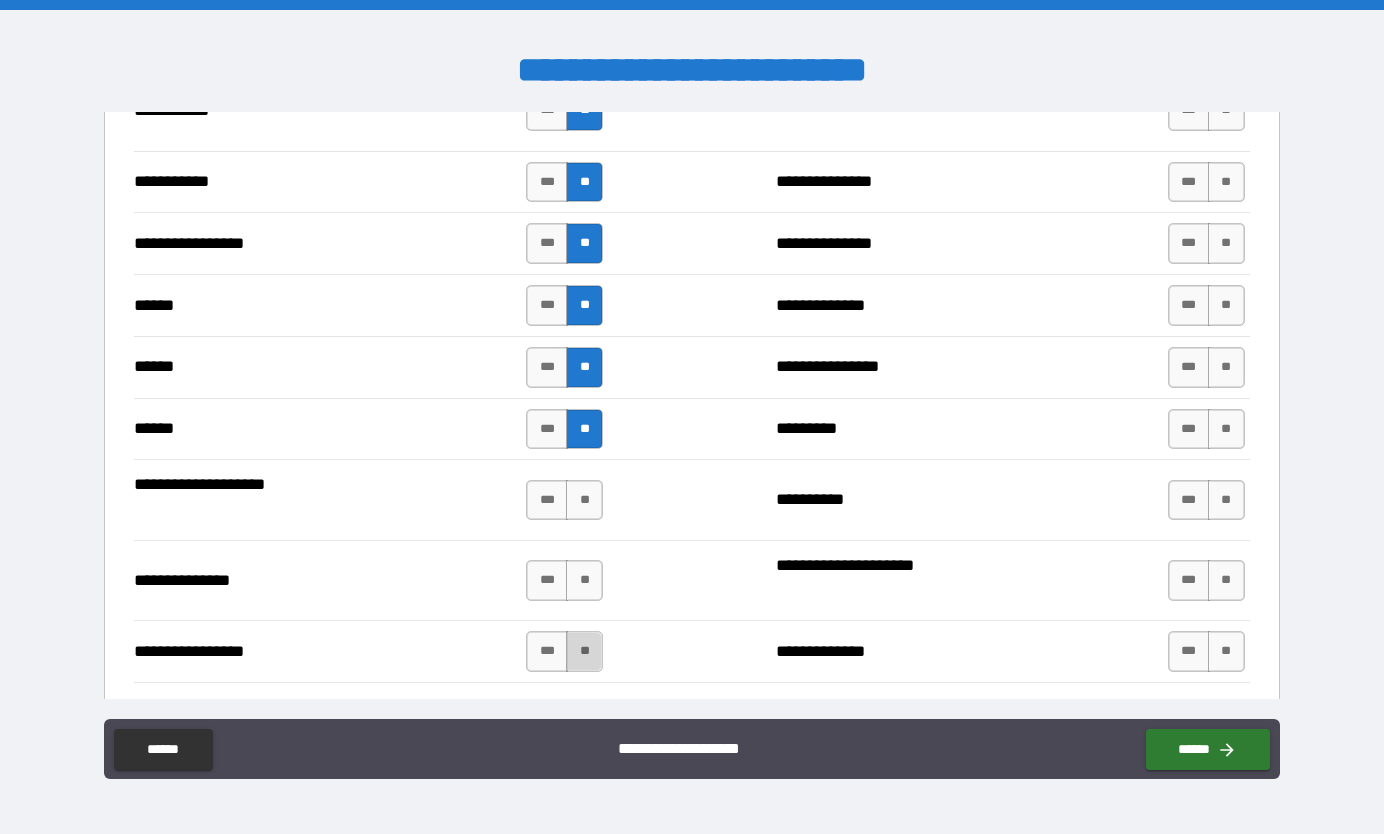 click on "**" at bounding box center (584, 651) 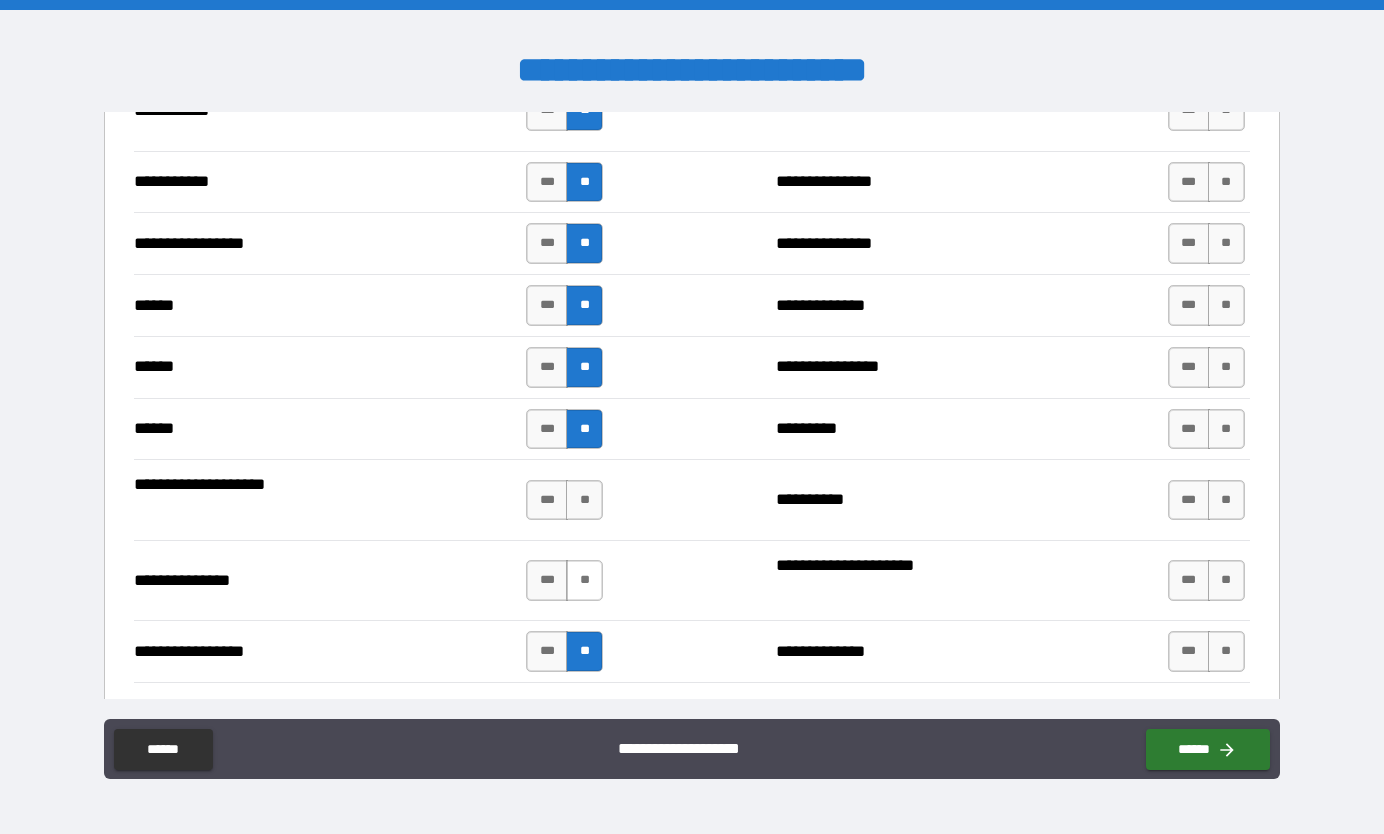 click on "**" at bounding box center [584, 580] 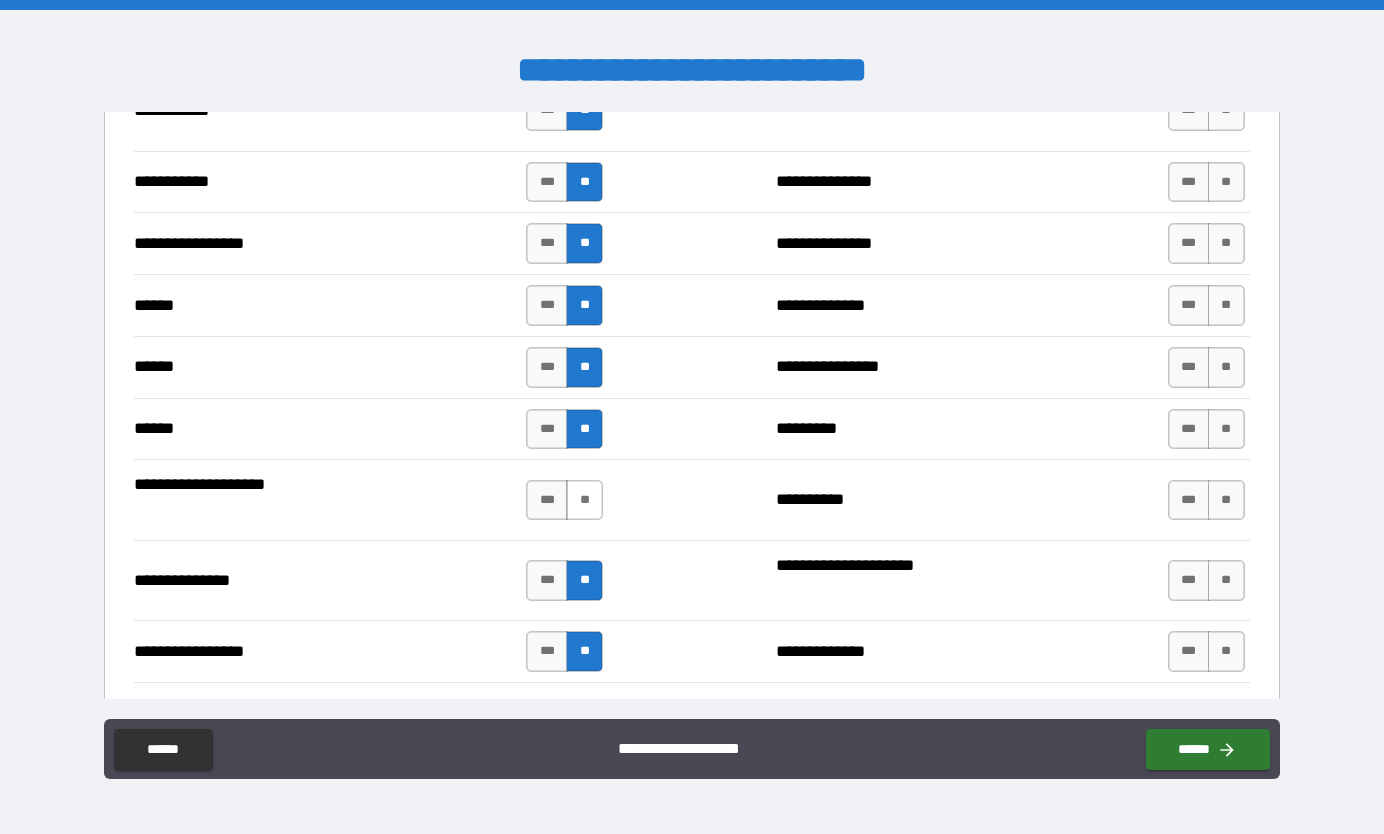 click on "**" at bounding box center [584, 500] 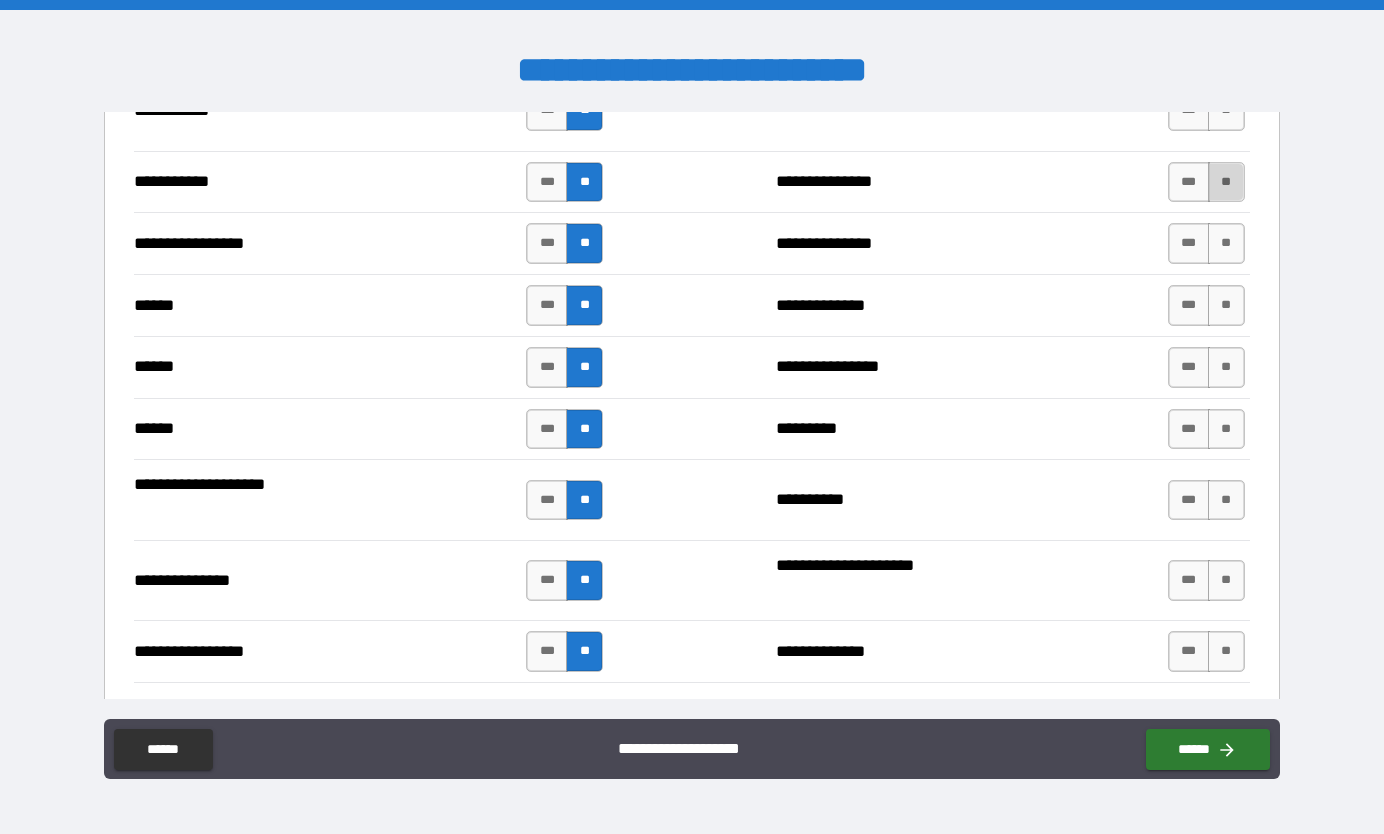 click on "**" at bounding box center (1226, 182) 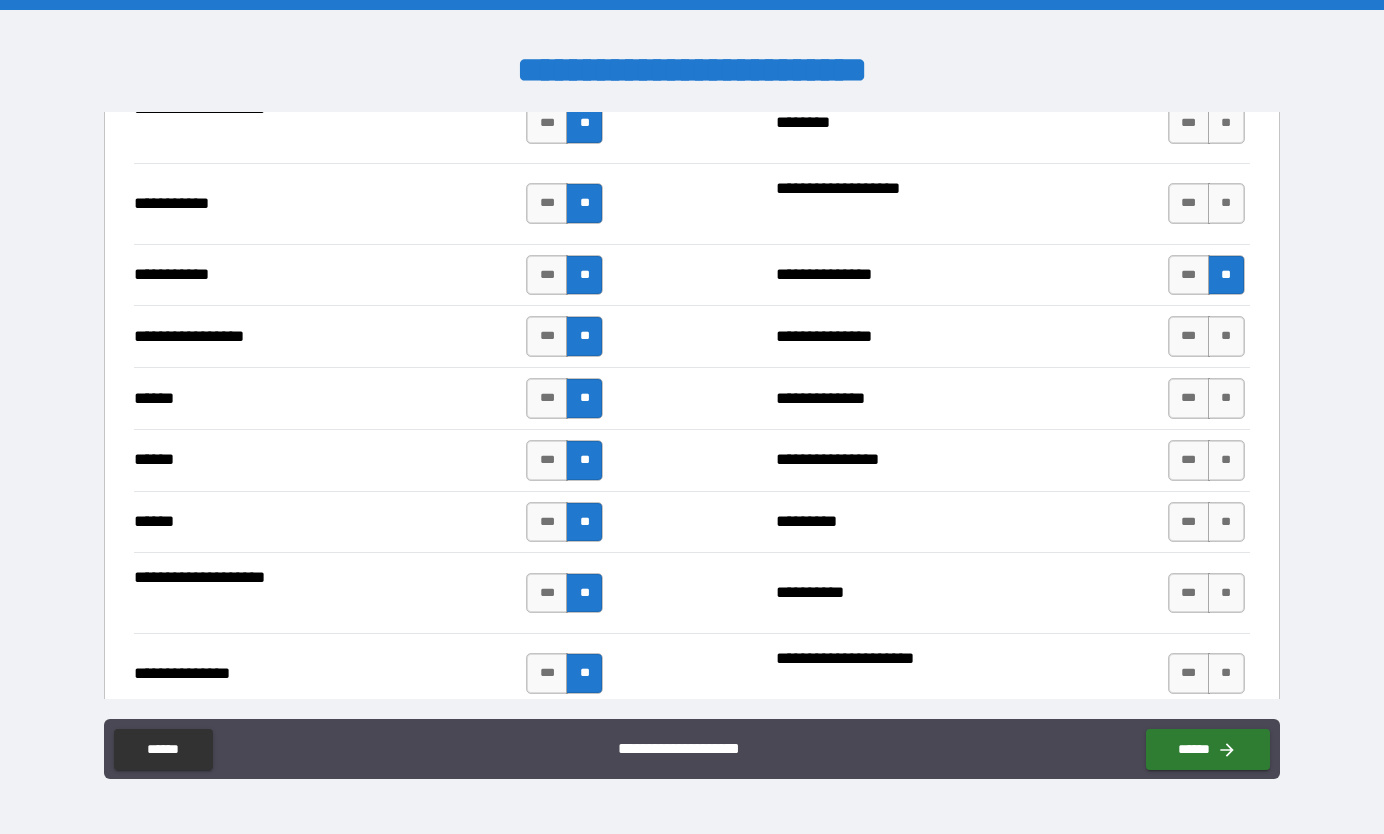 scroll, scrollTop: 2174, scrollLeft: 0, axis: vertical 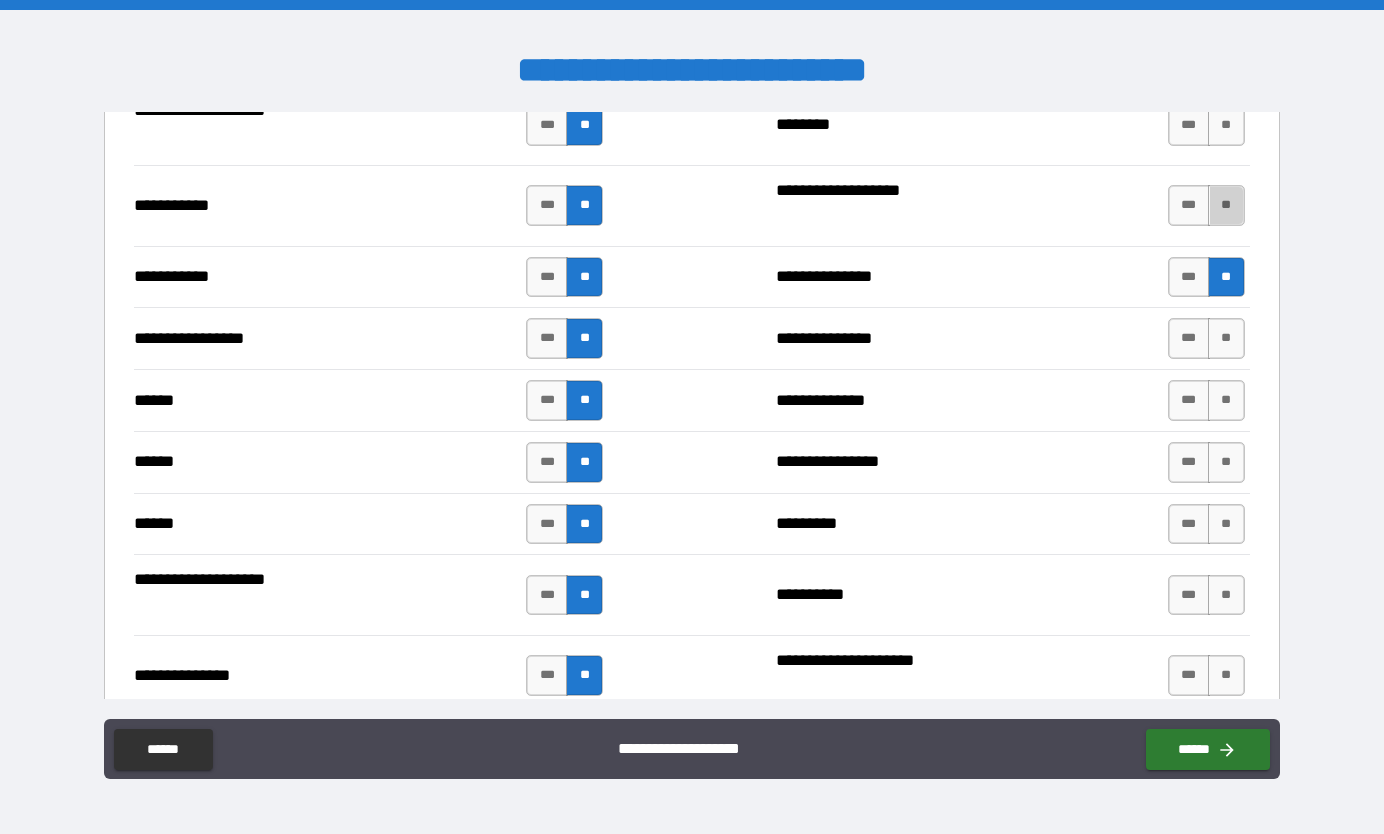 click on "**" at bounding box center [1226, 205] 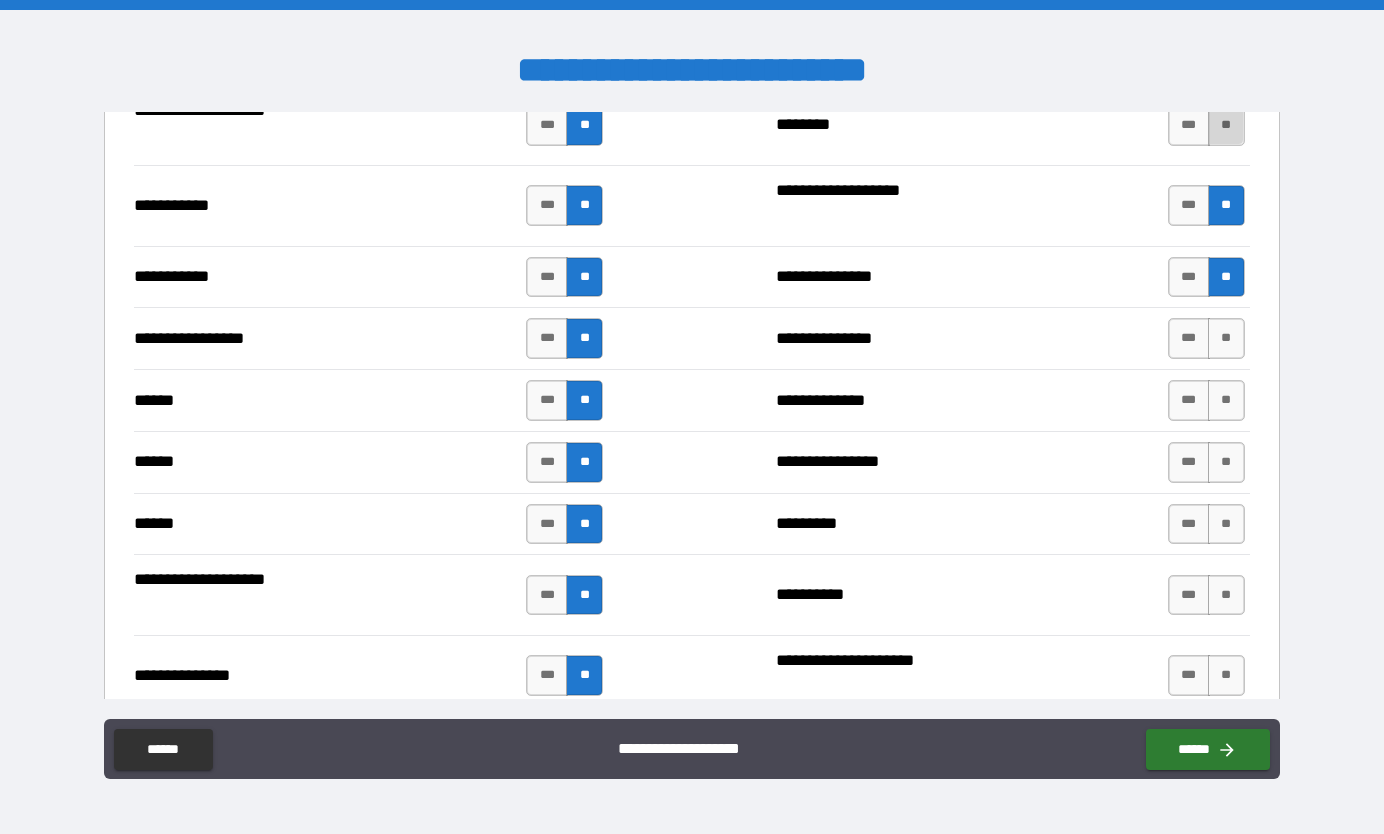 click on "**" at bounding box center (1226, 125) 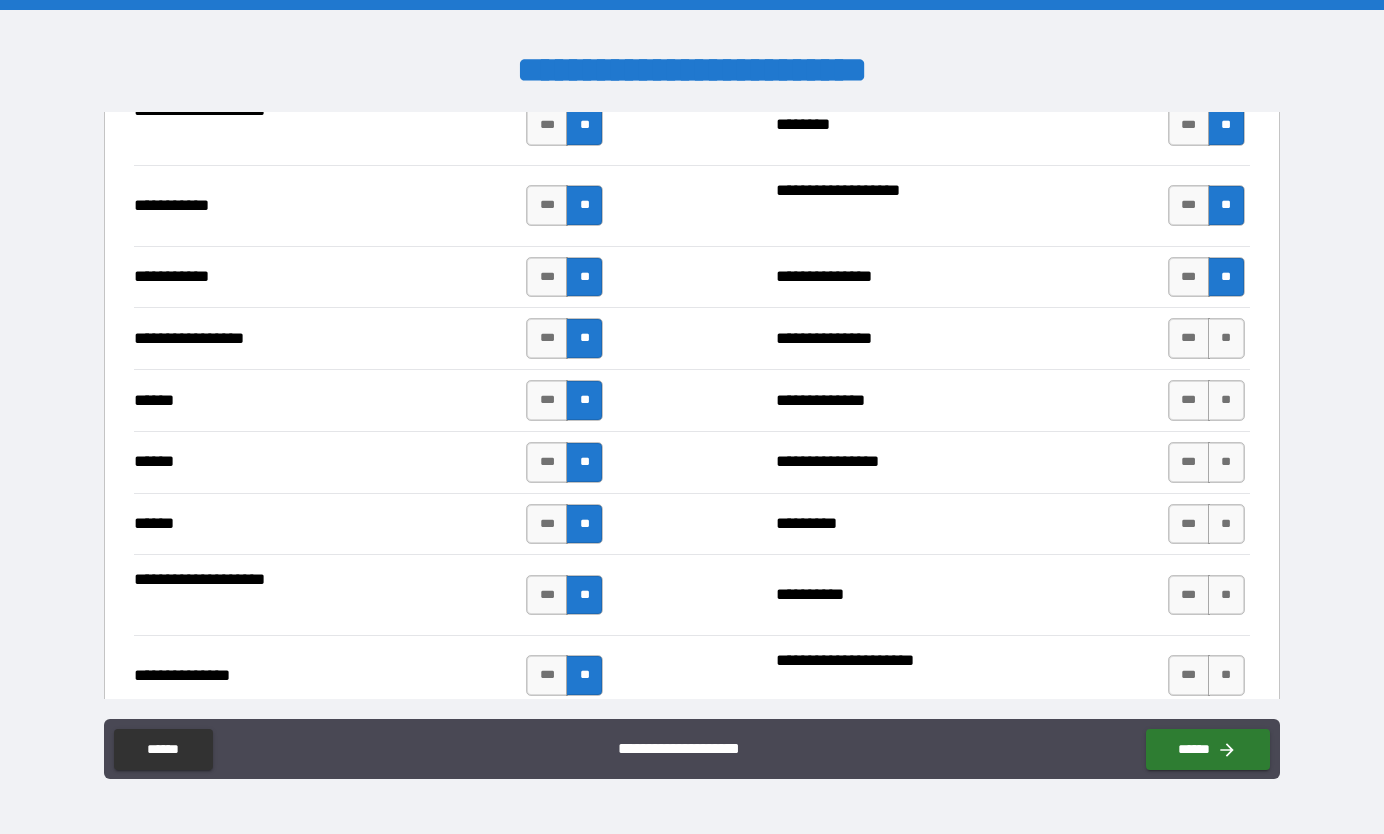 scroll, scrollTop: 1932, scrollLeft: 0, axis: vertical 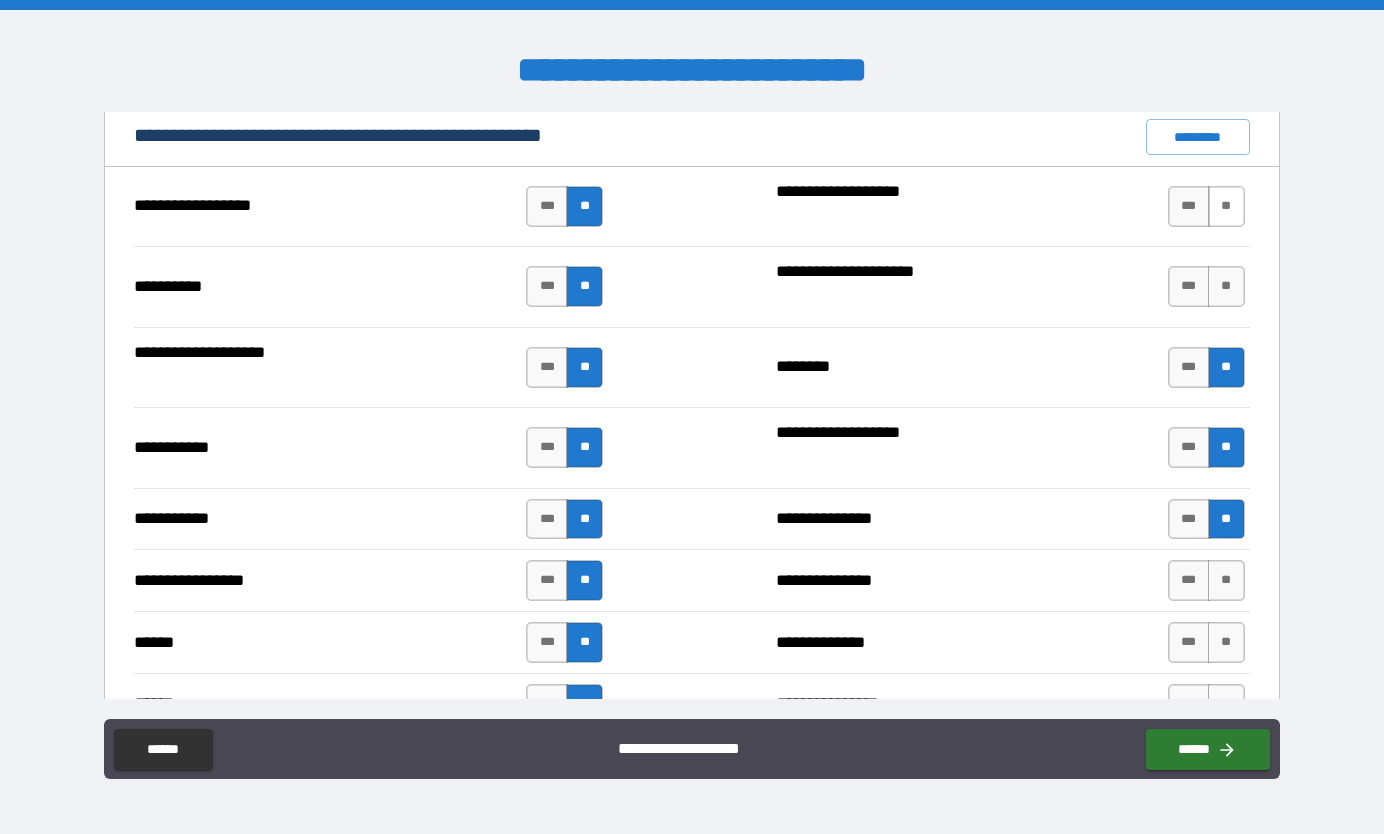 click on "**" at bounding box center [1226, 206] 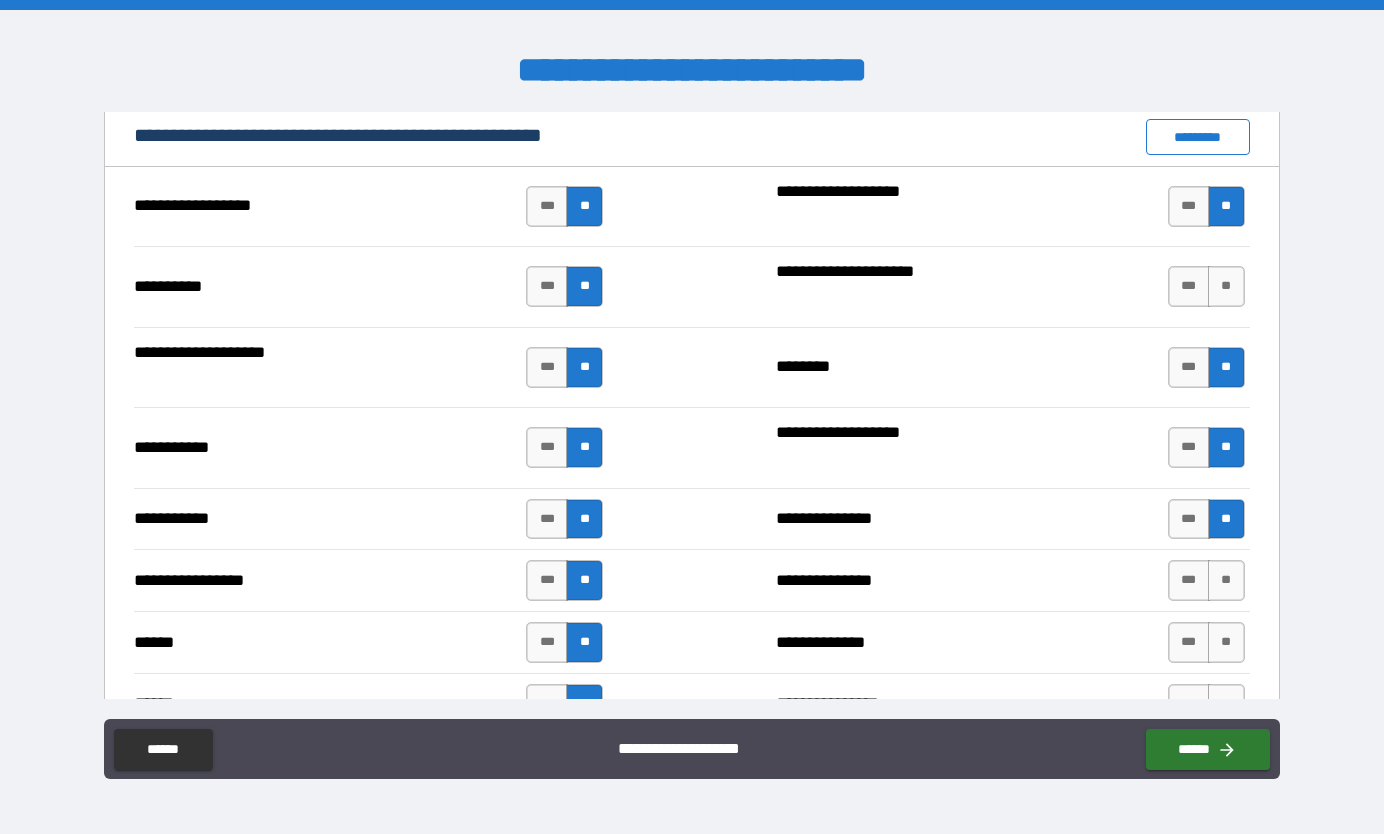 click on "*********" at bounding box center [1198, 137] 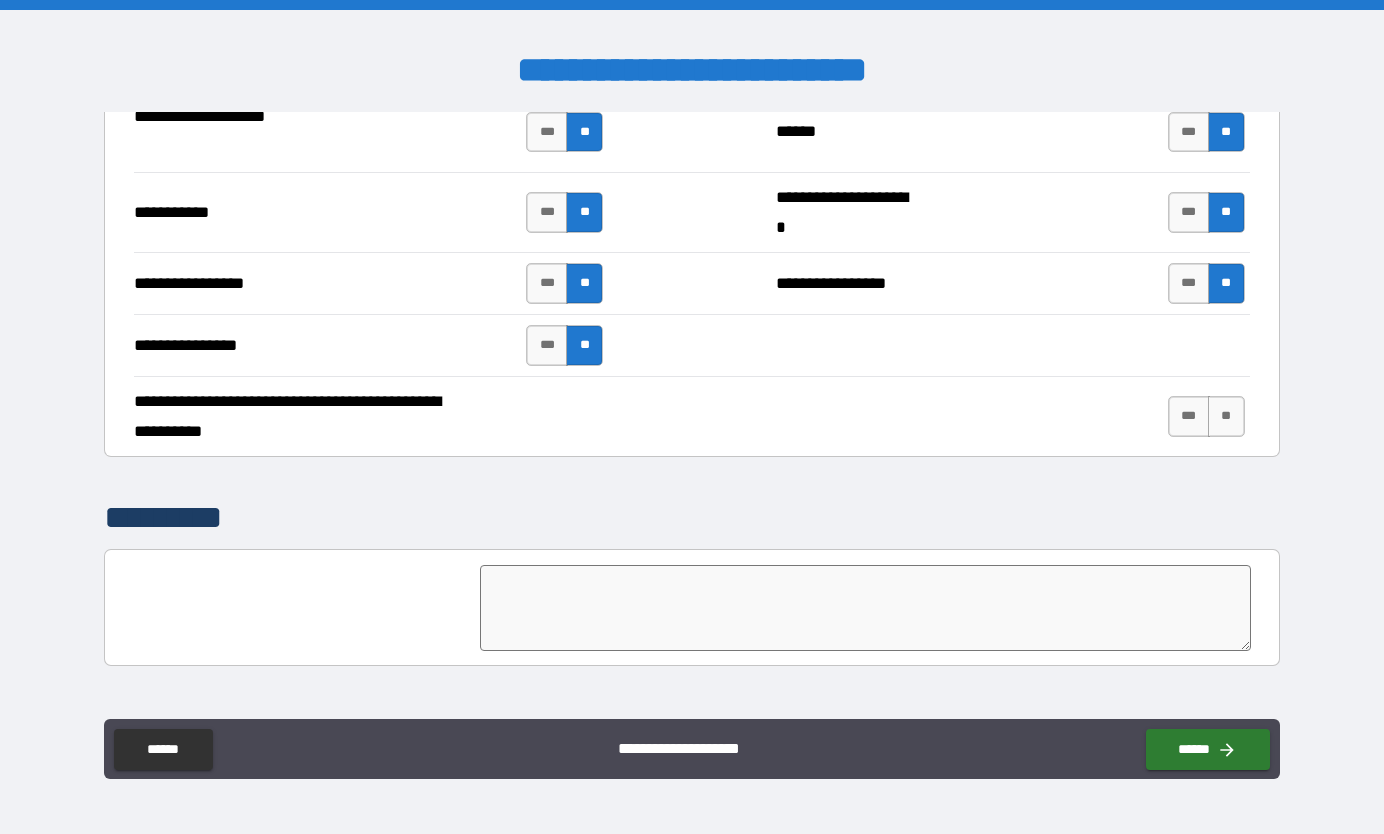 scroll, scrollTop: 4723, scrollLeft: 0, axis: vertical 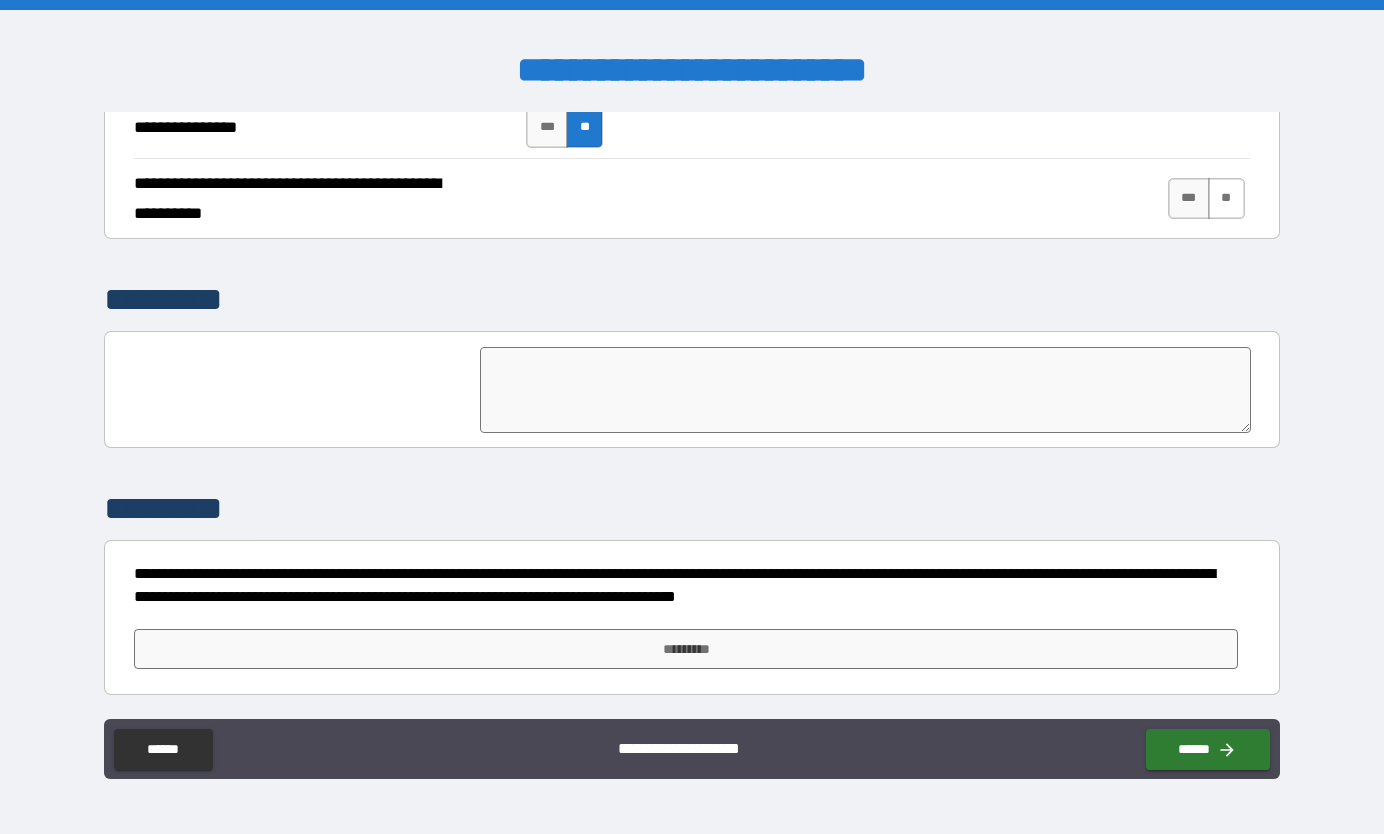 click on "**" at bounding box center [1226, 198] 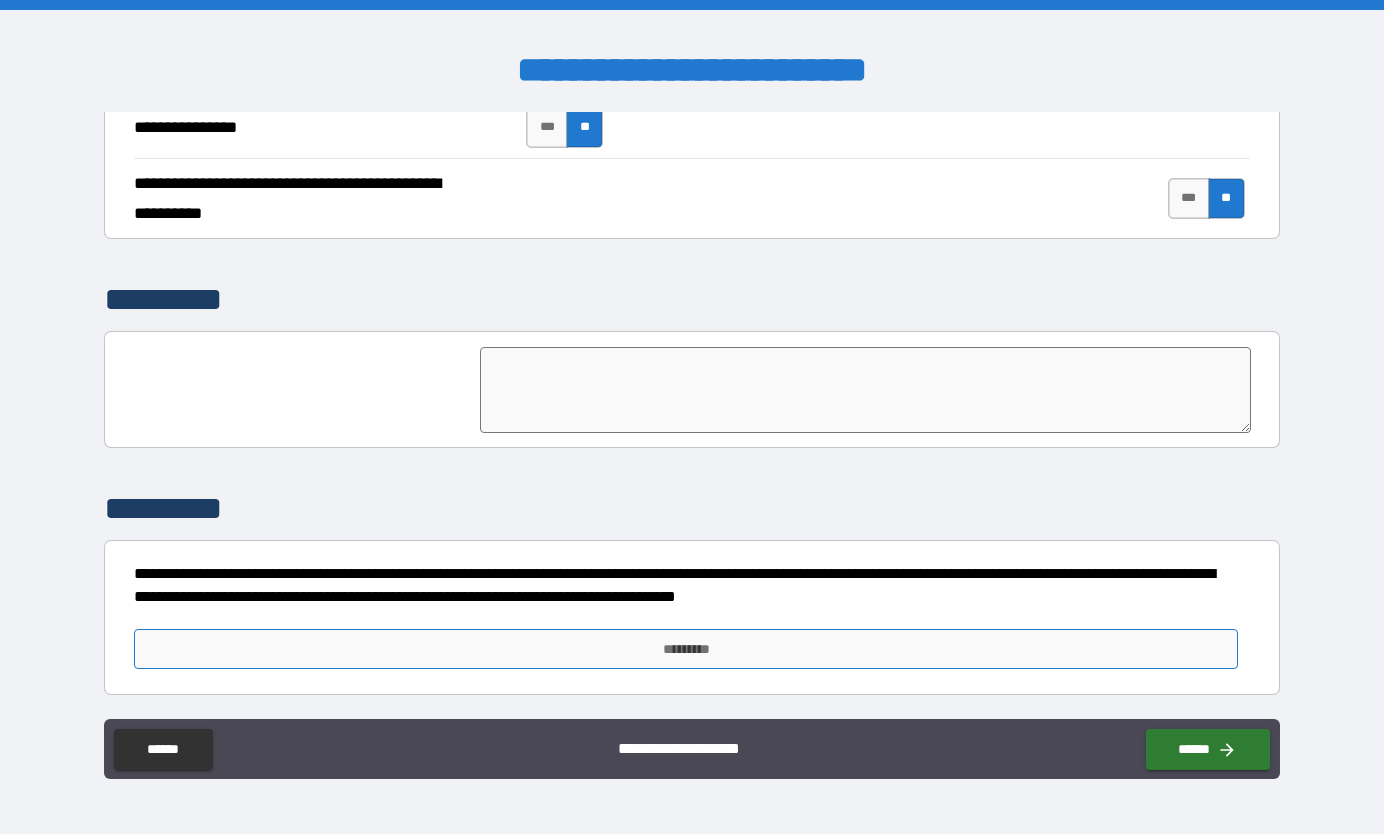 click on "*********" at bounding box center [686, 649] 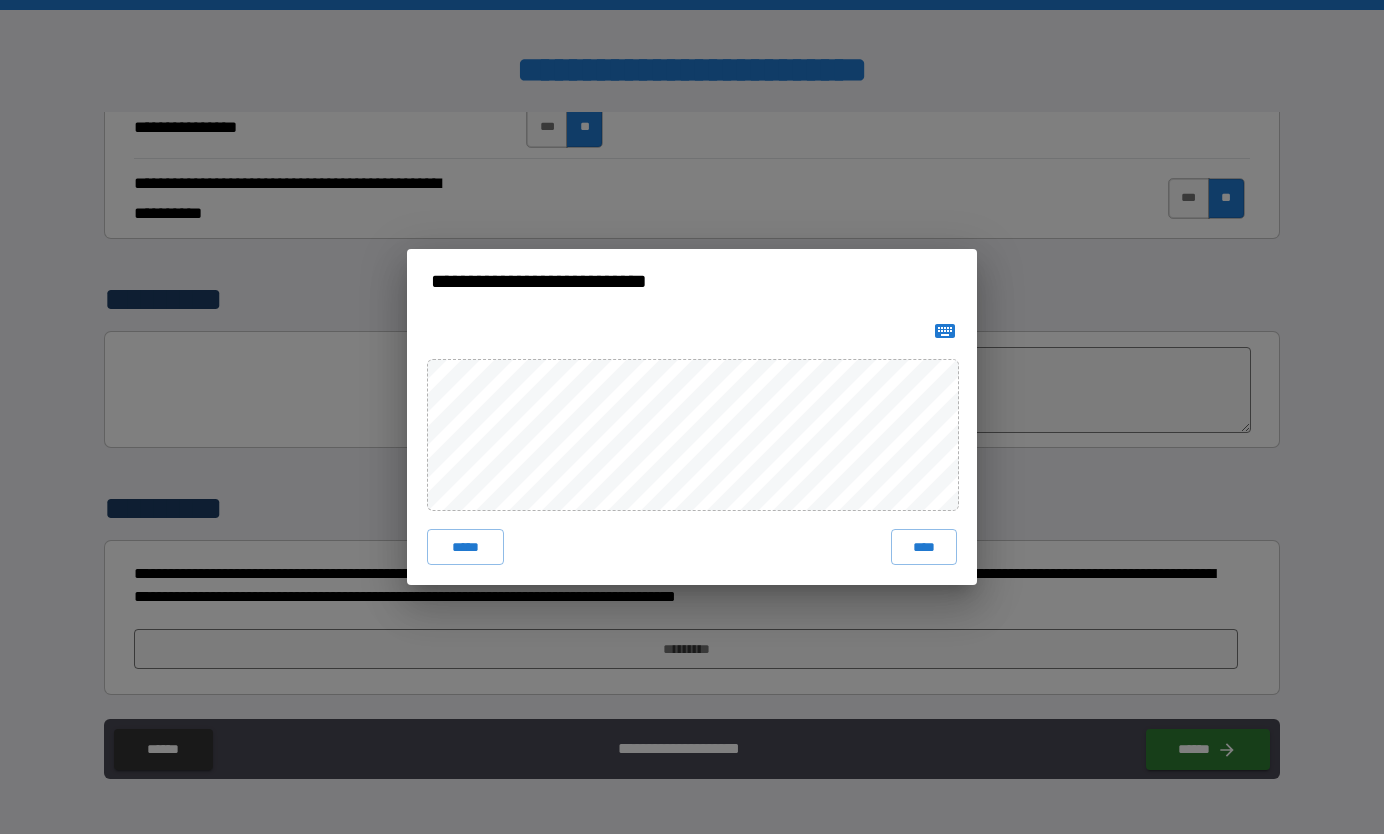 click 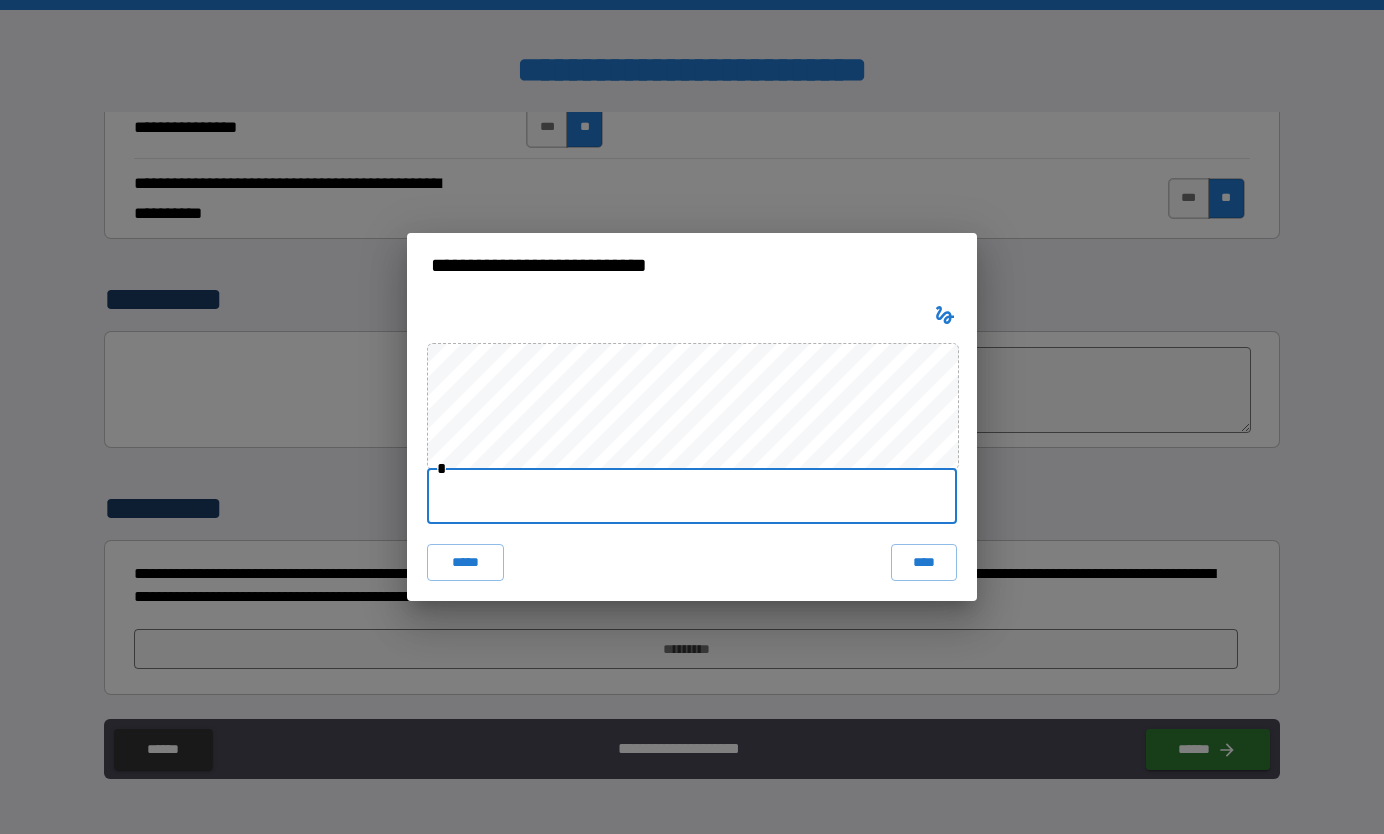 click at bounding box center [692, 496] 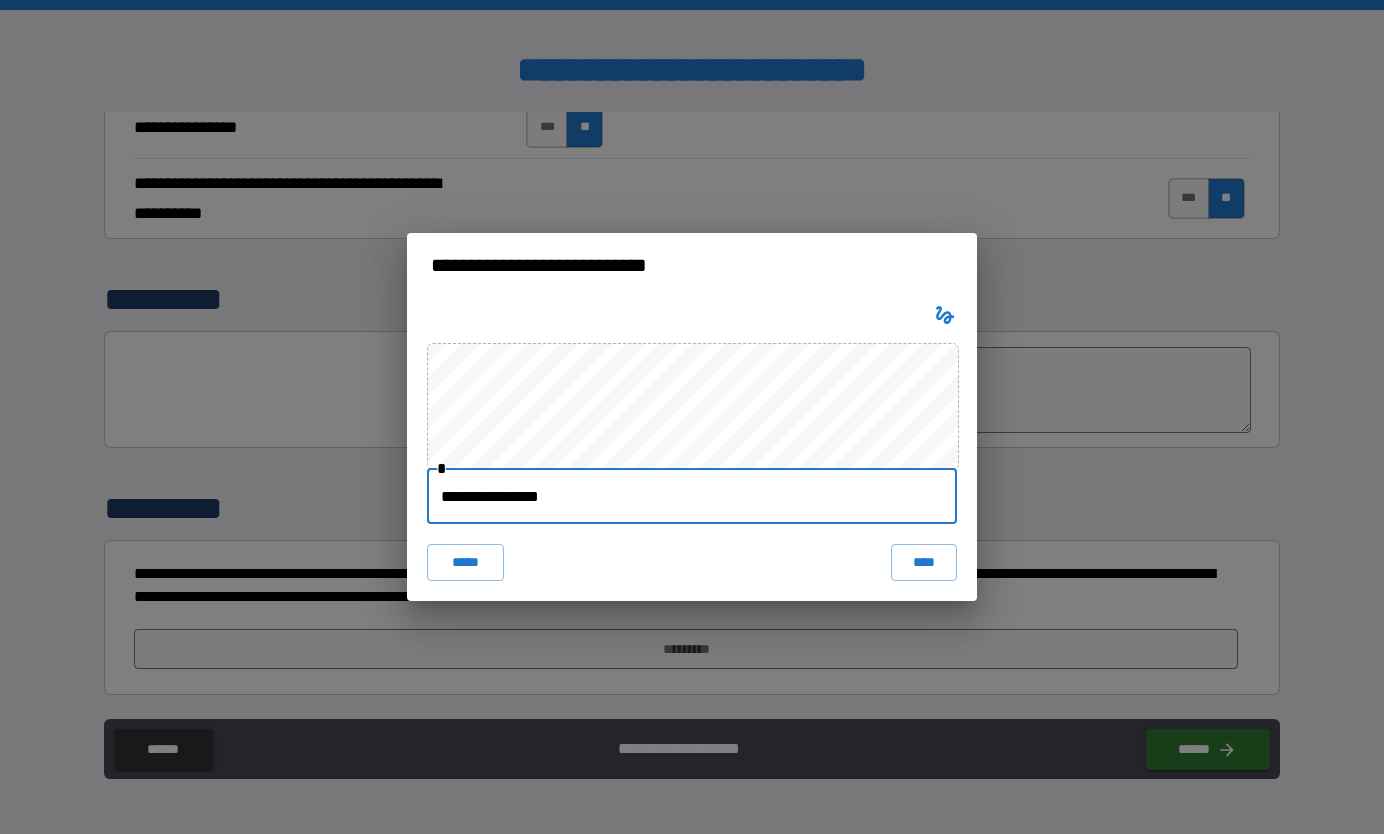 type on "**********" 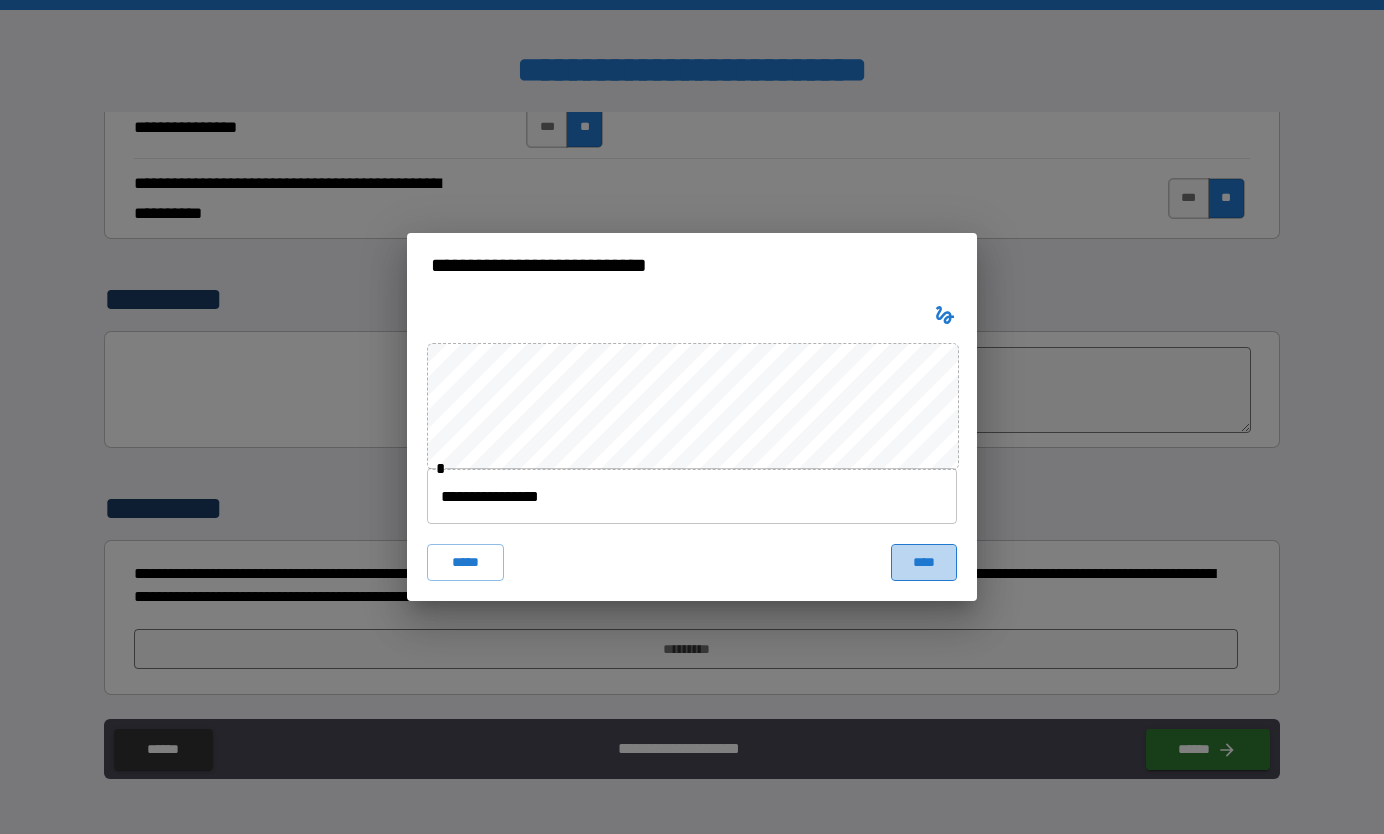 click on "****" at bounding box center [924, 562] 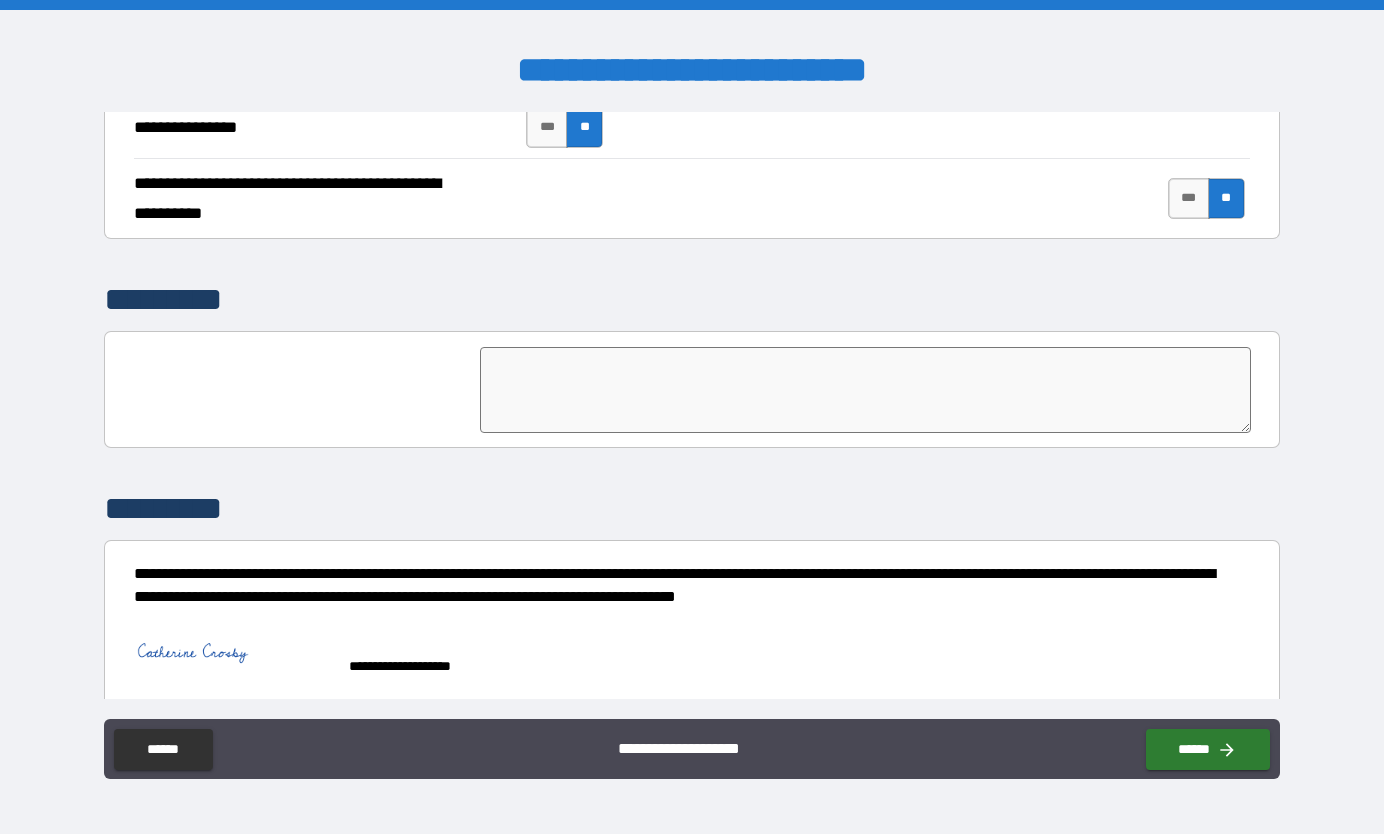 scroll, scrollTop: 4740, scrollLeft: 0, axis: vertical 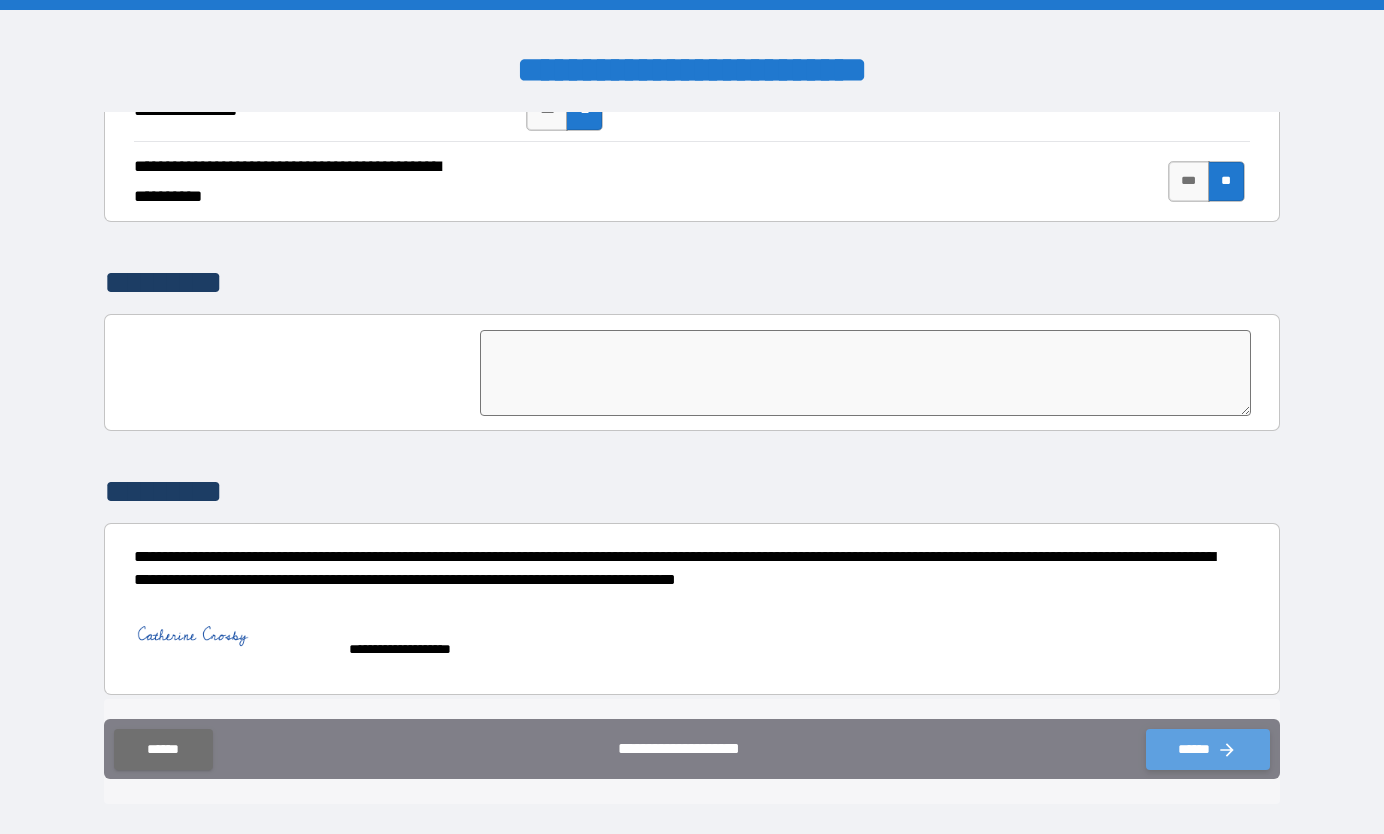 click 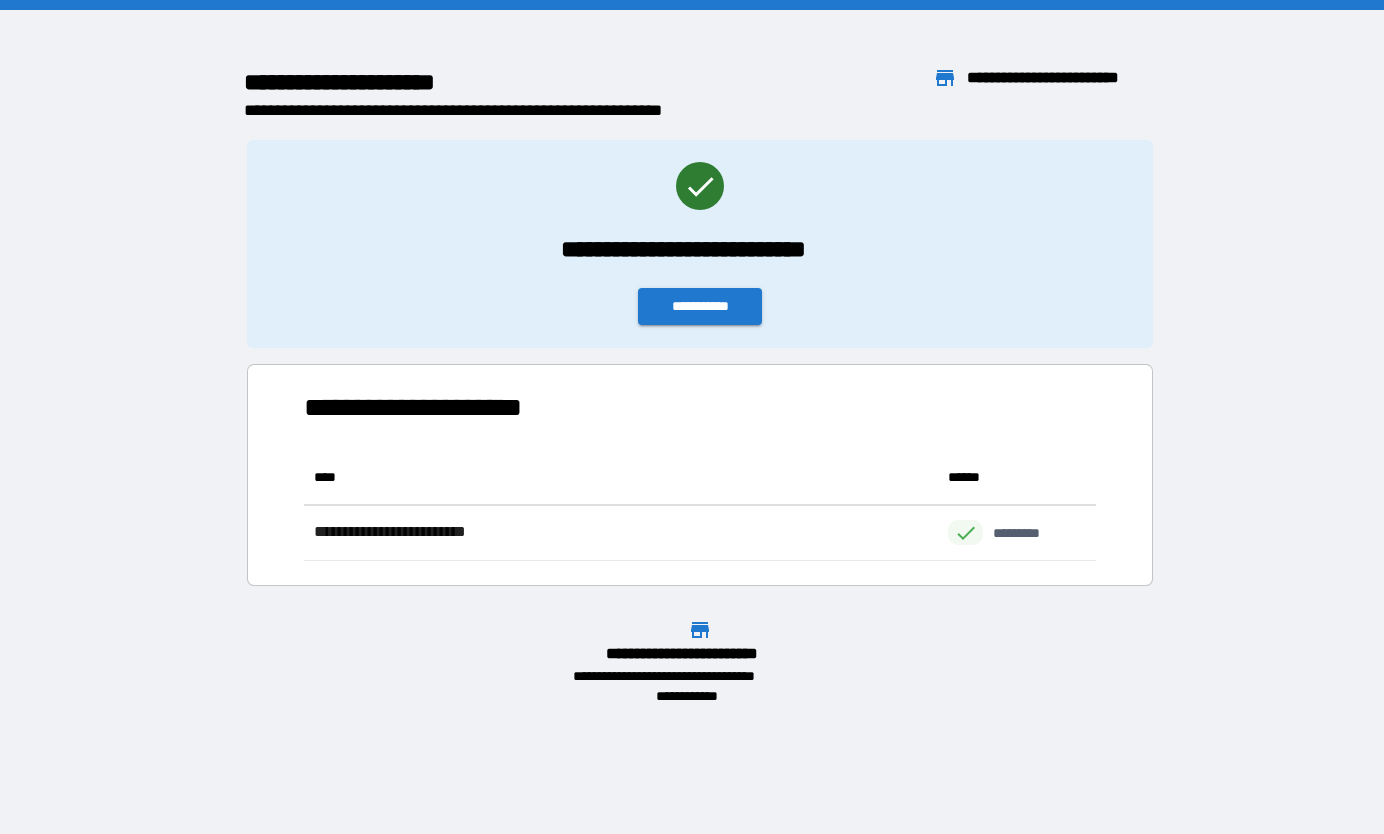 scroll, scrollTop: 1, scrollLeft: 1, axis: both 